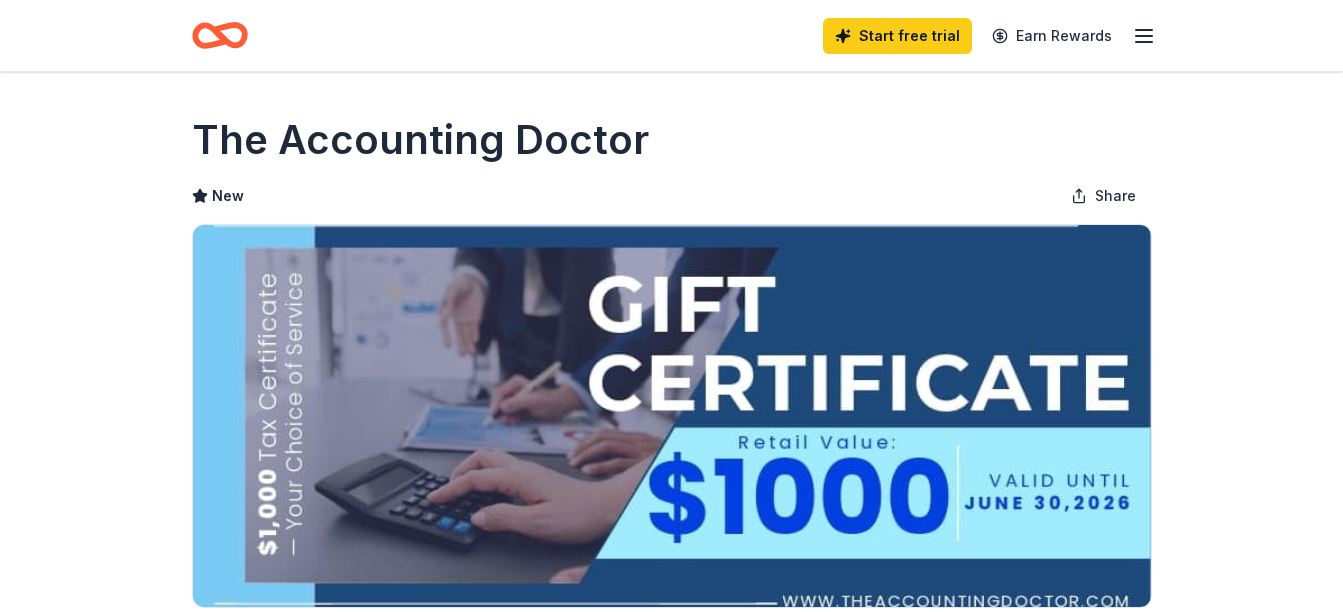 scroll, scrollTop: 0, scrollLeft: 0, axis: both 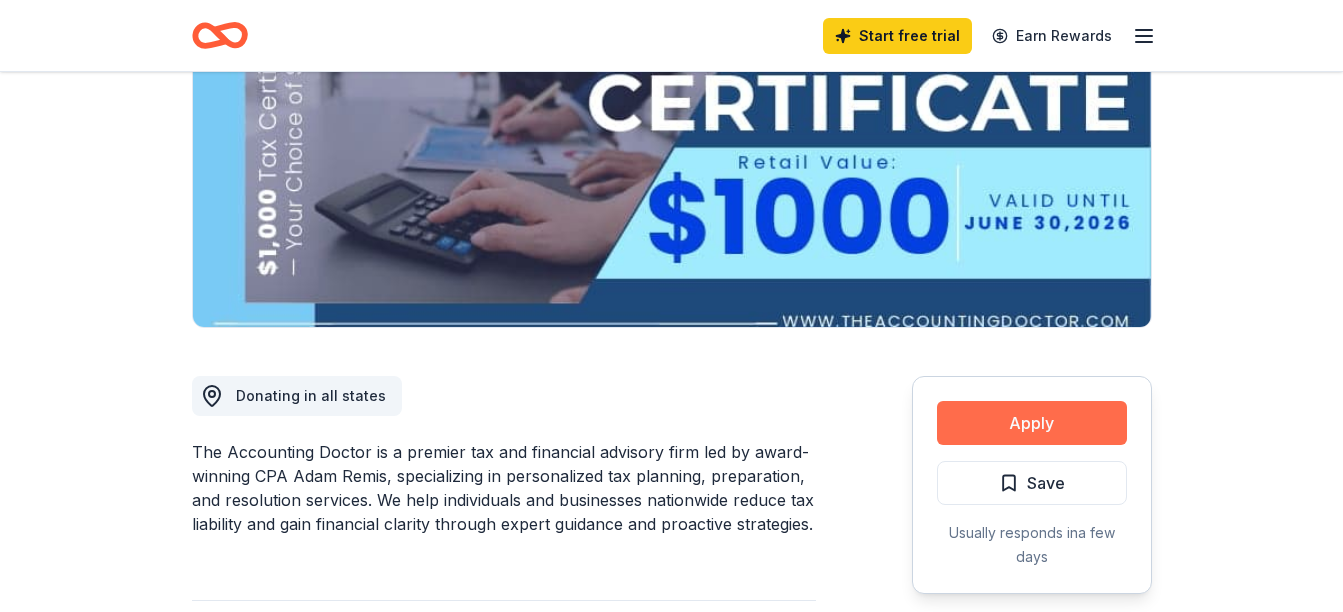 click on "Apply" at bounding box center [1032, 423] 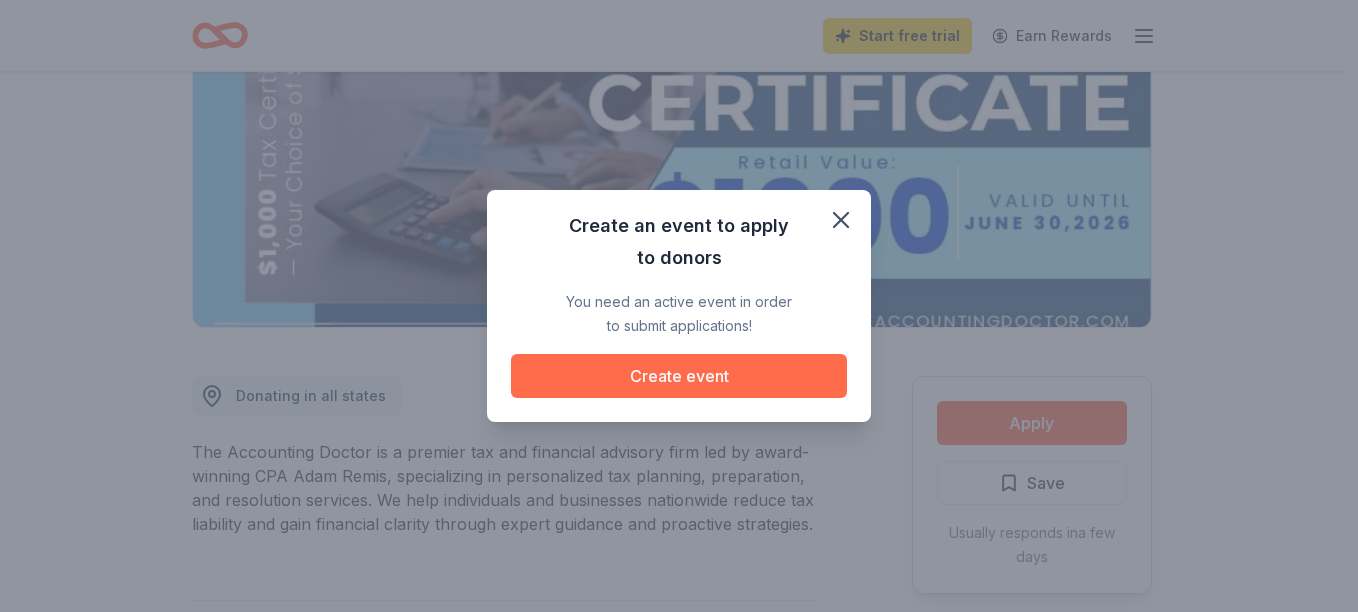 click on "Create event" at bounding box center (679, 376) 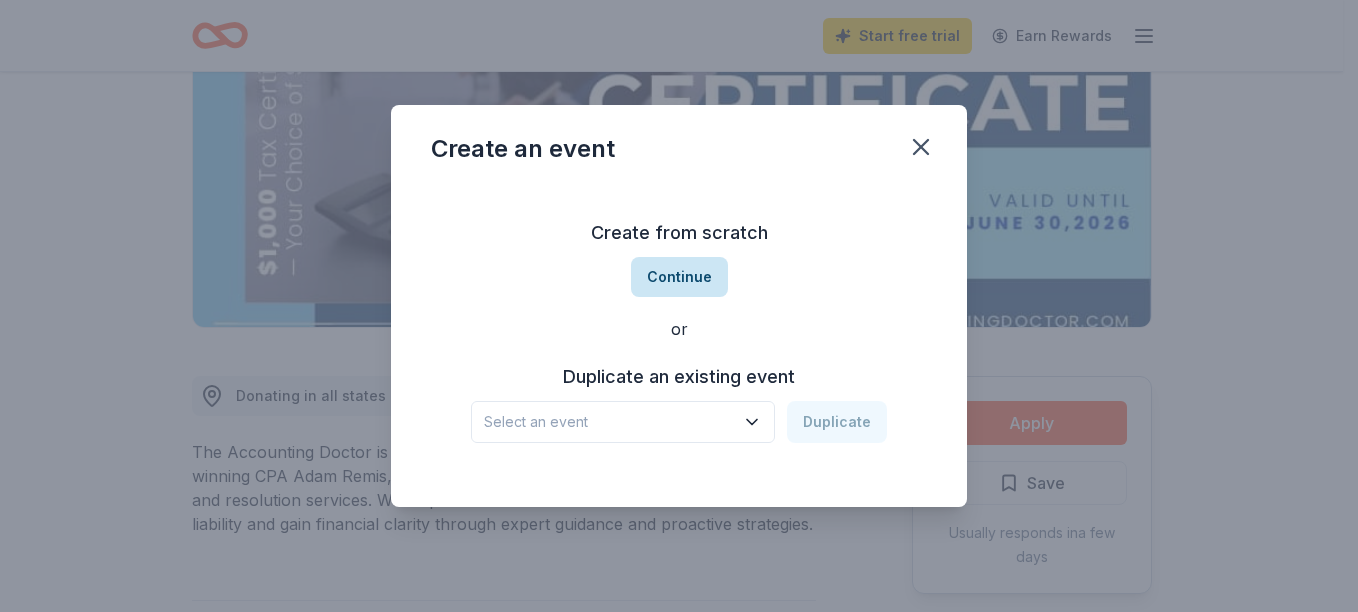 click on "Continue" at bounding box center (679, 277) 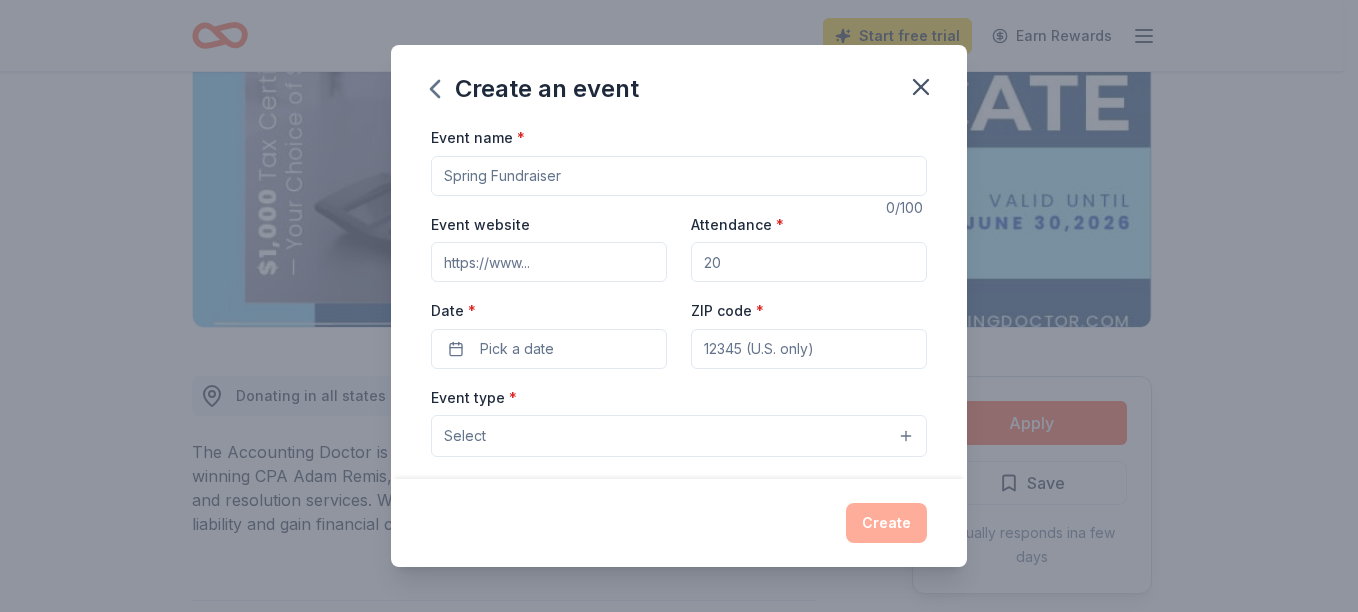 click on "Event name *" at bounding box center (679, 176) 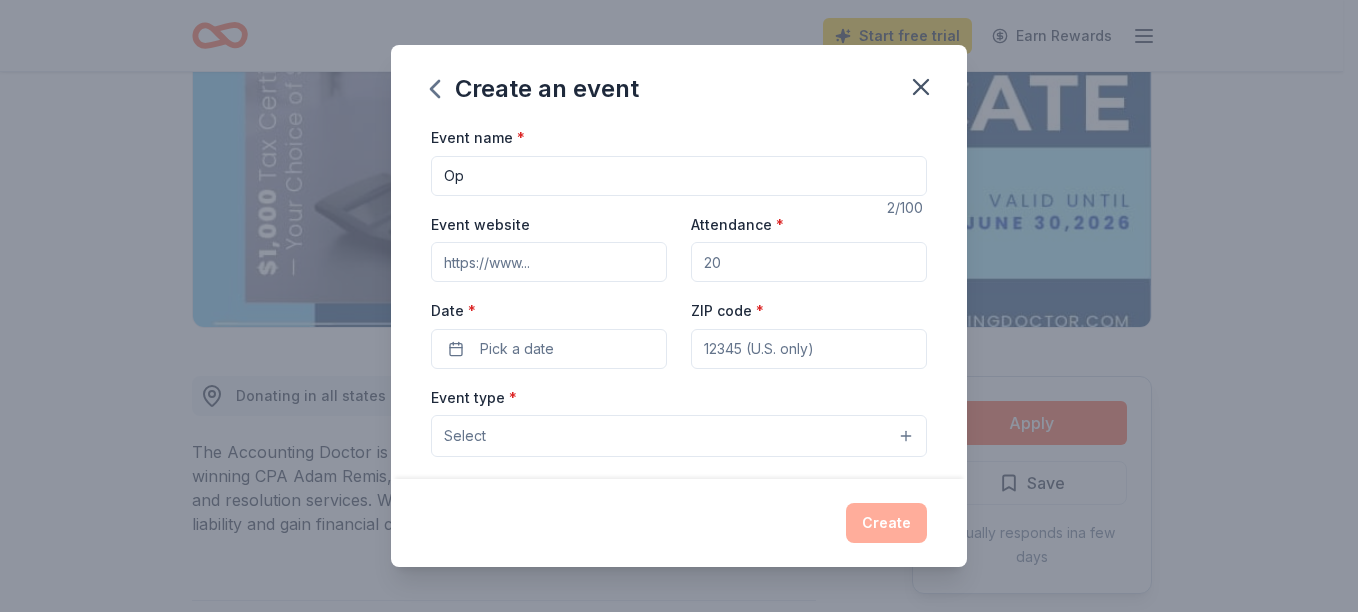 type on "O" 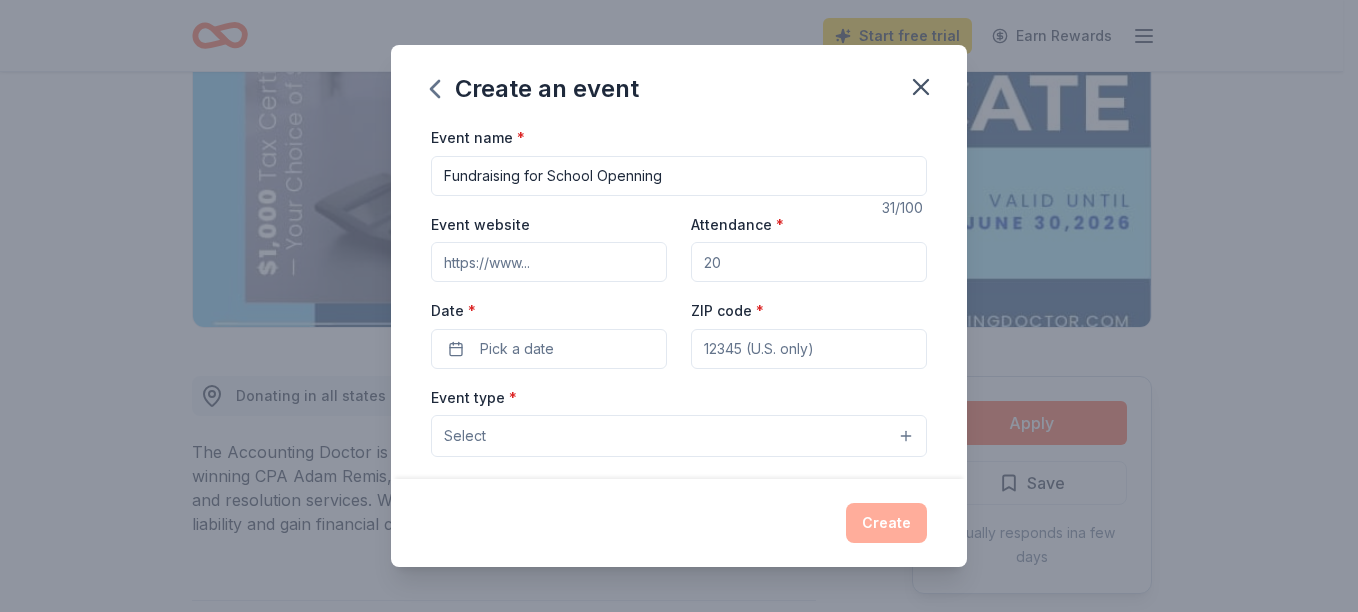 type on "Fundraising for School Openning" 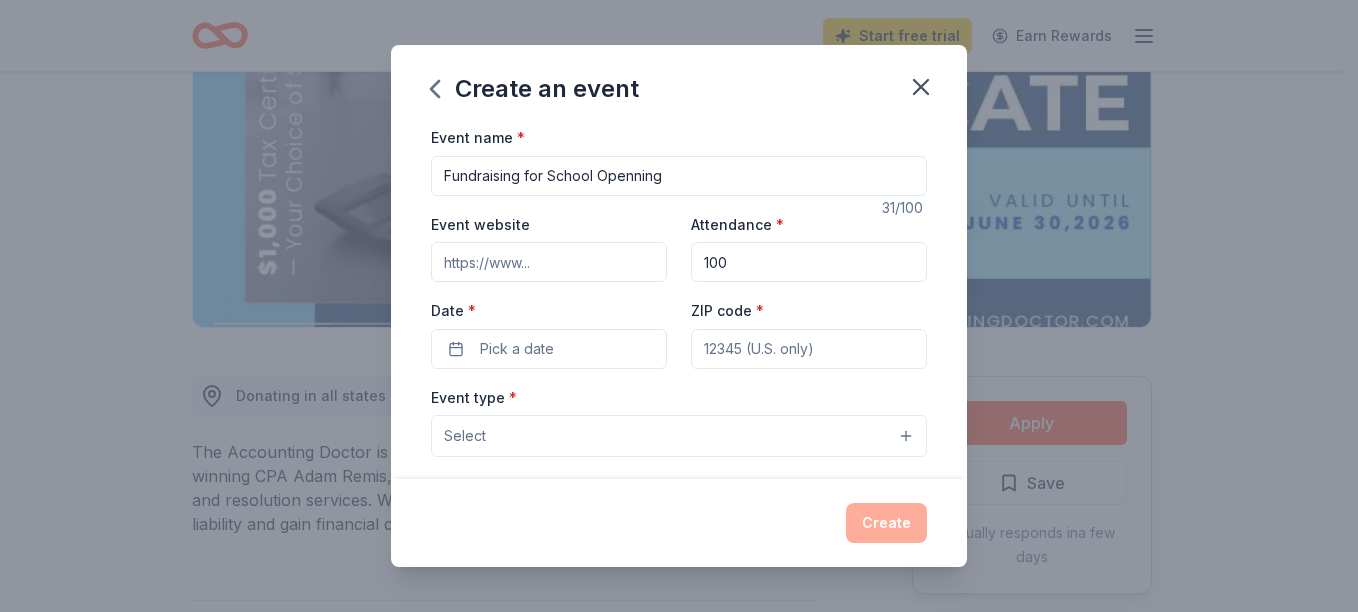 type on "www.lovefortheneedy.org" 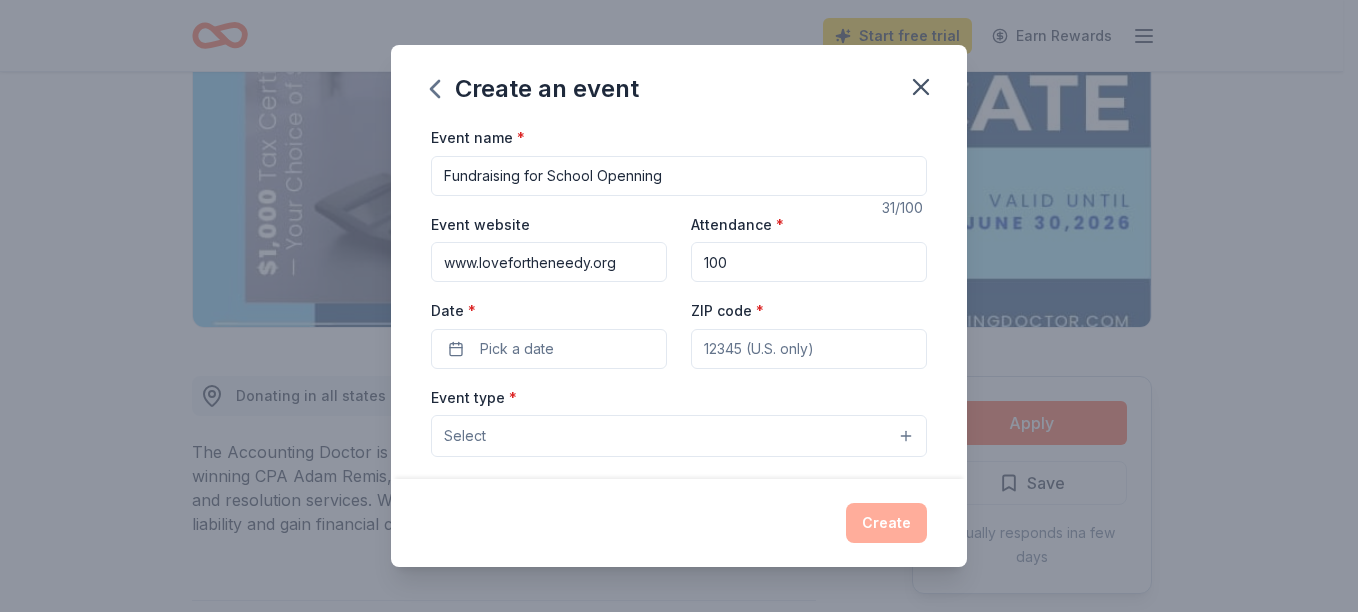 type on "[ZIP]" 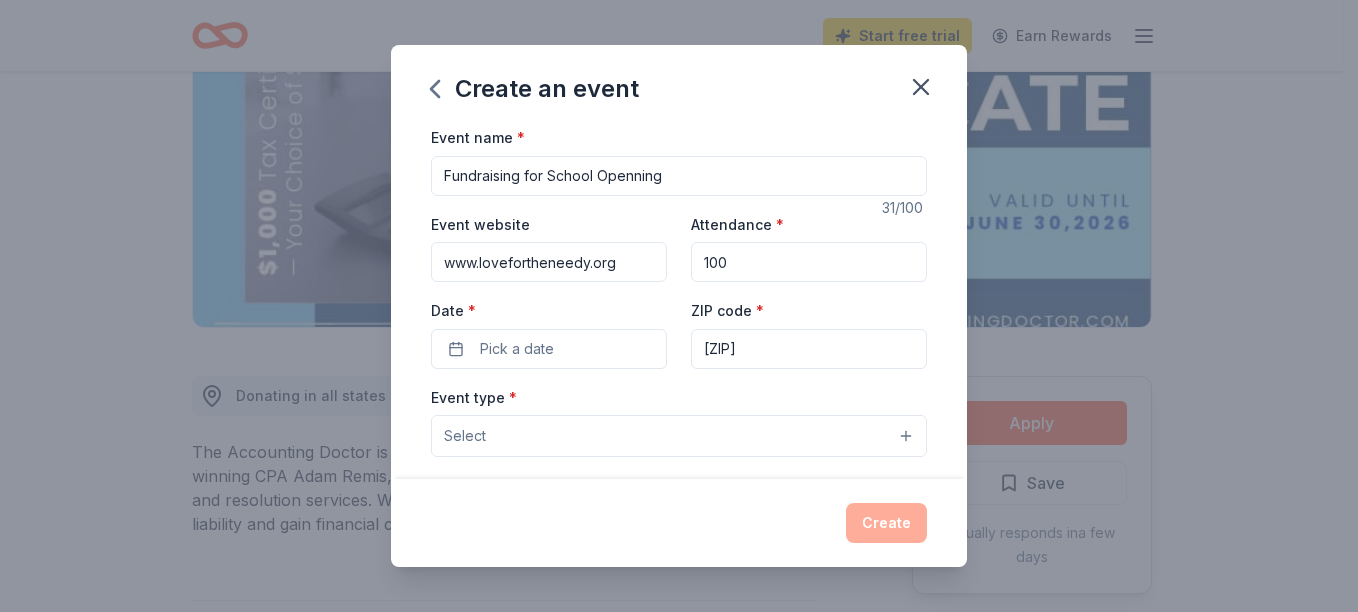 type on "[NUMBER] [STREET_NAME]" 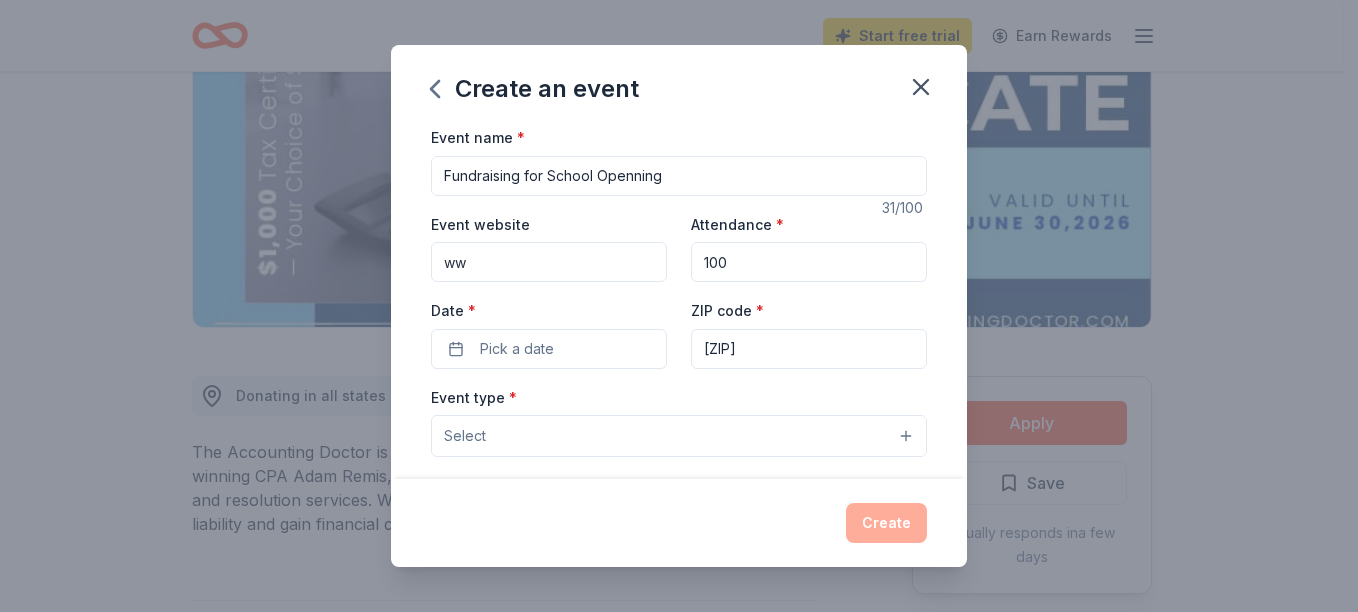 type on "w" 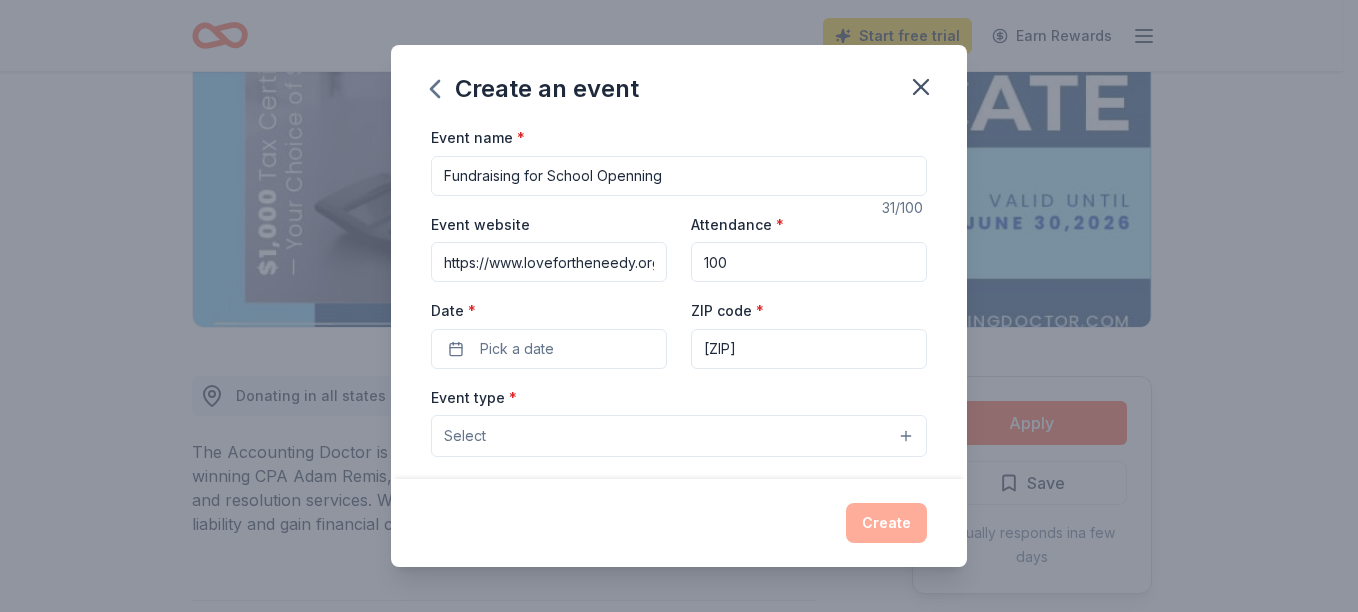 click on "https://www.lovefortheneedy.org" at bounding box center [549, 262] 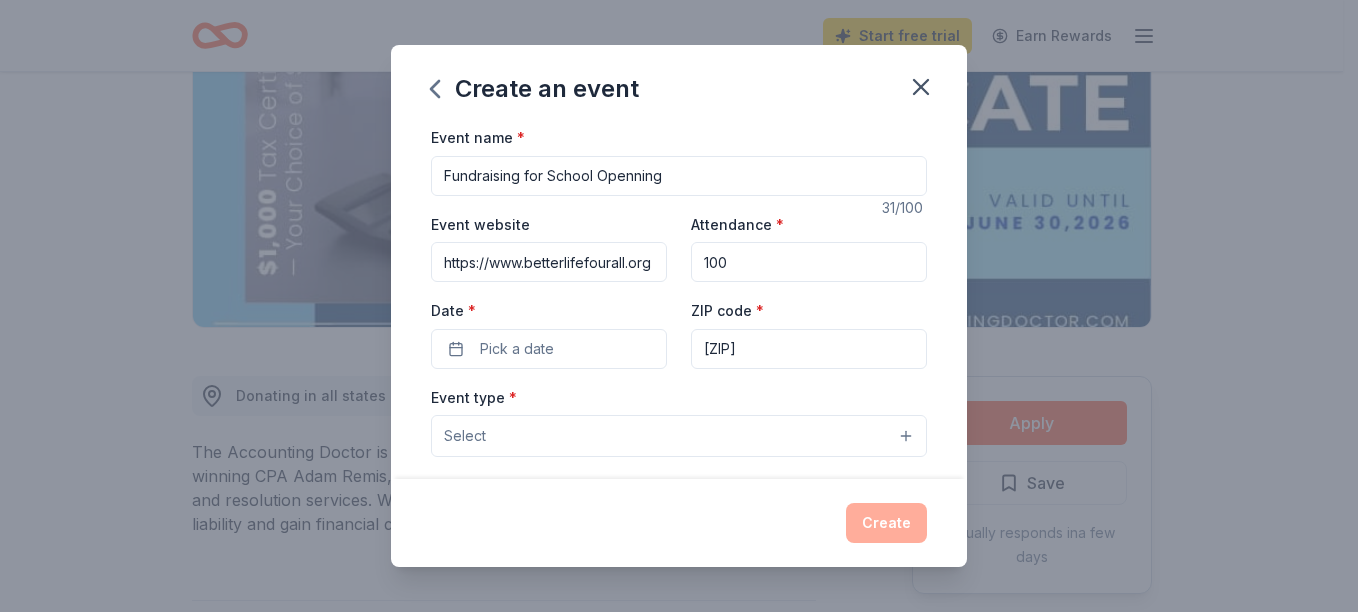 scroll, scrollTop: 0, scrollLeft: 8, axis: horizontal 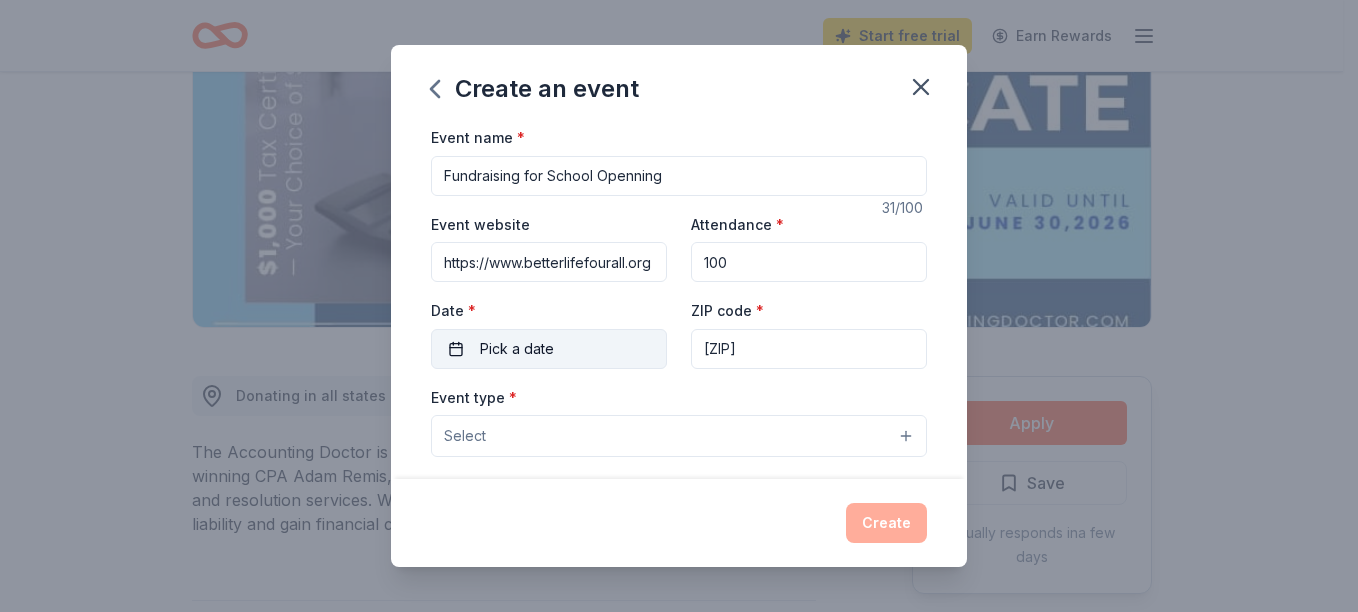 type on "https://www.betterlifefourall.org" 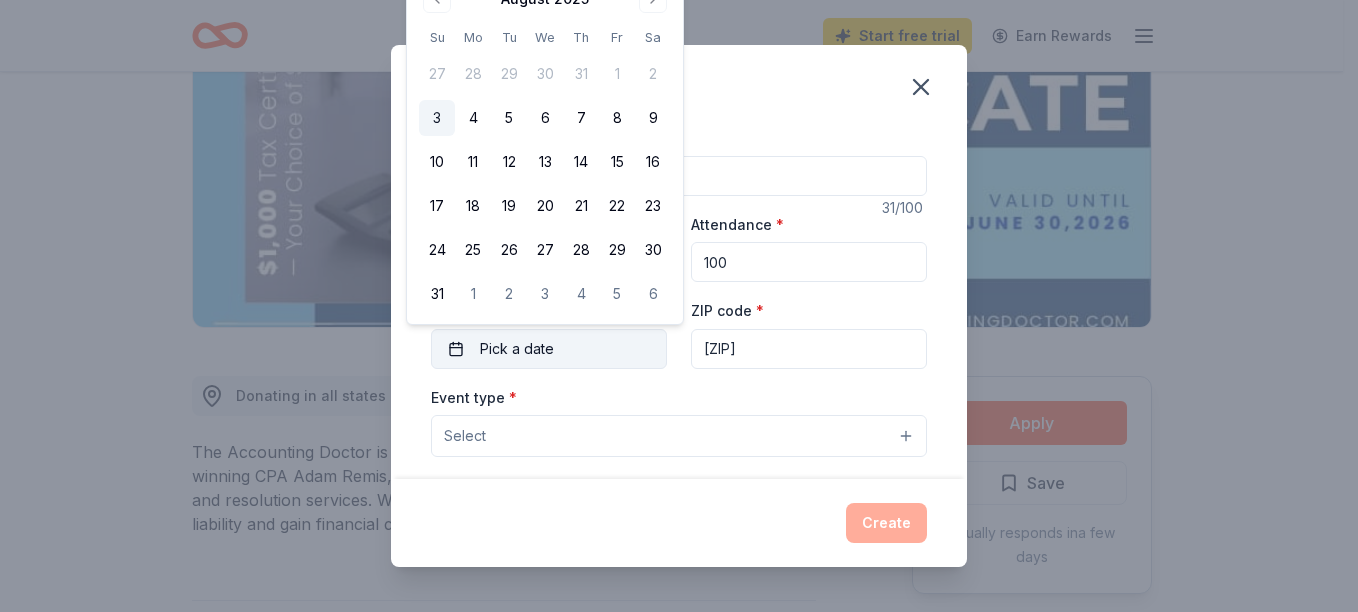 scroll, scrollTop: 0, scrollLeft: 0, axis: both 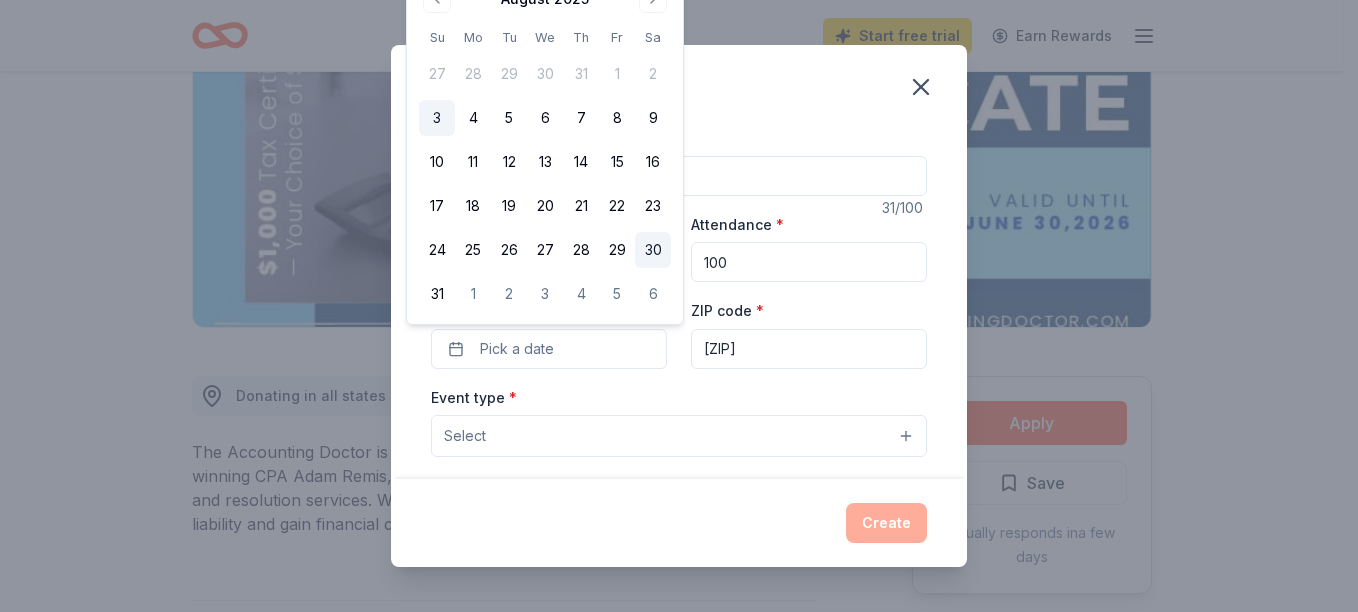 click on "30" at bounding box center (653, 250) 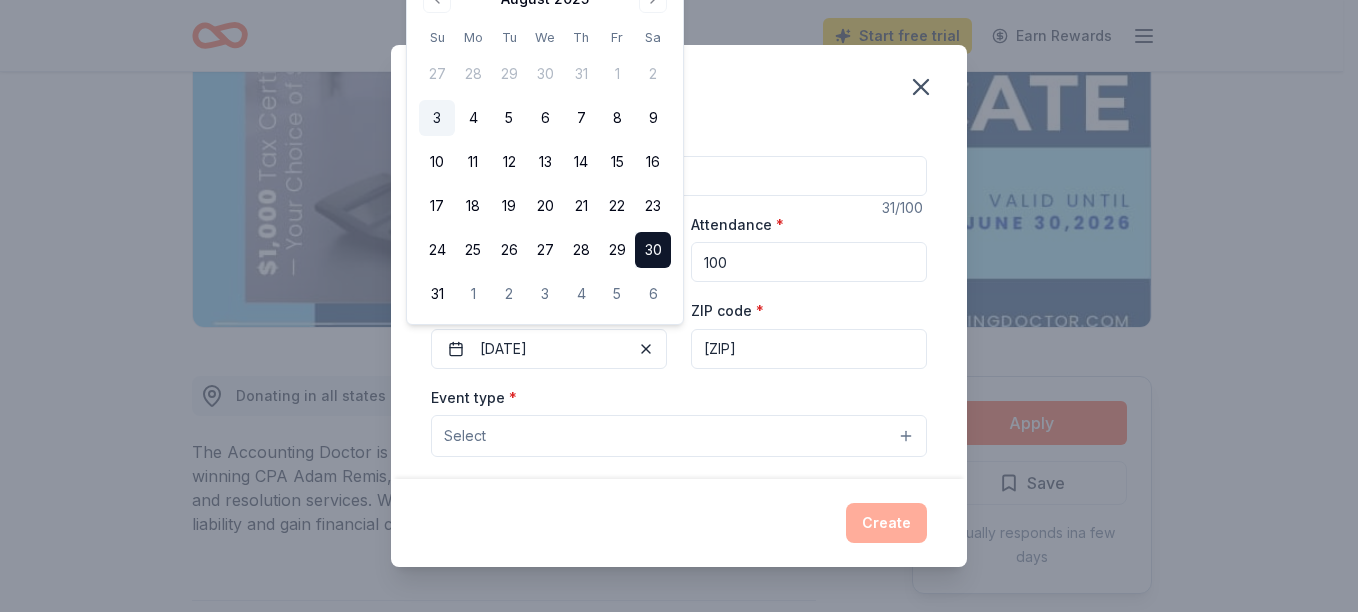 click on "[ZIP]" at bounding box center (809, 349) 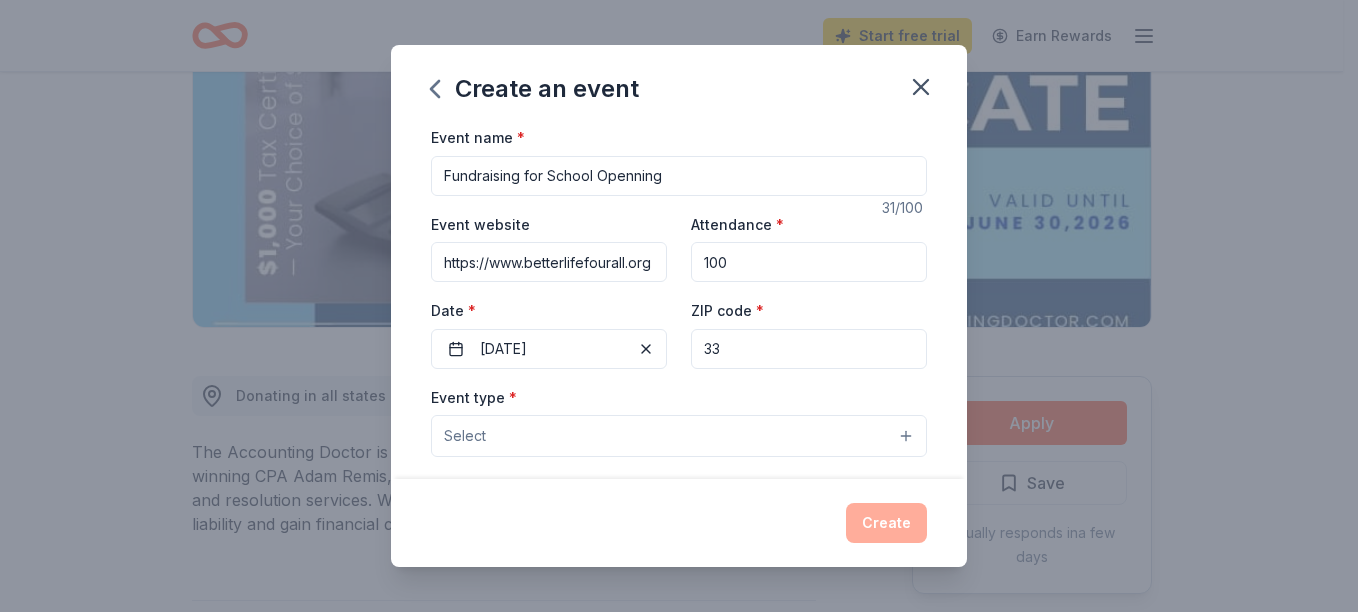type on "3" 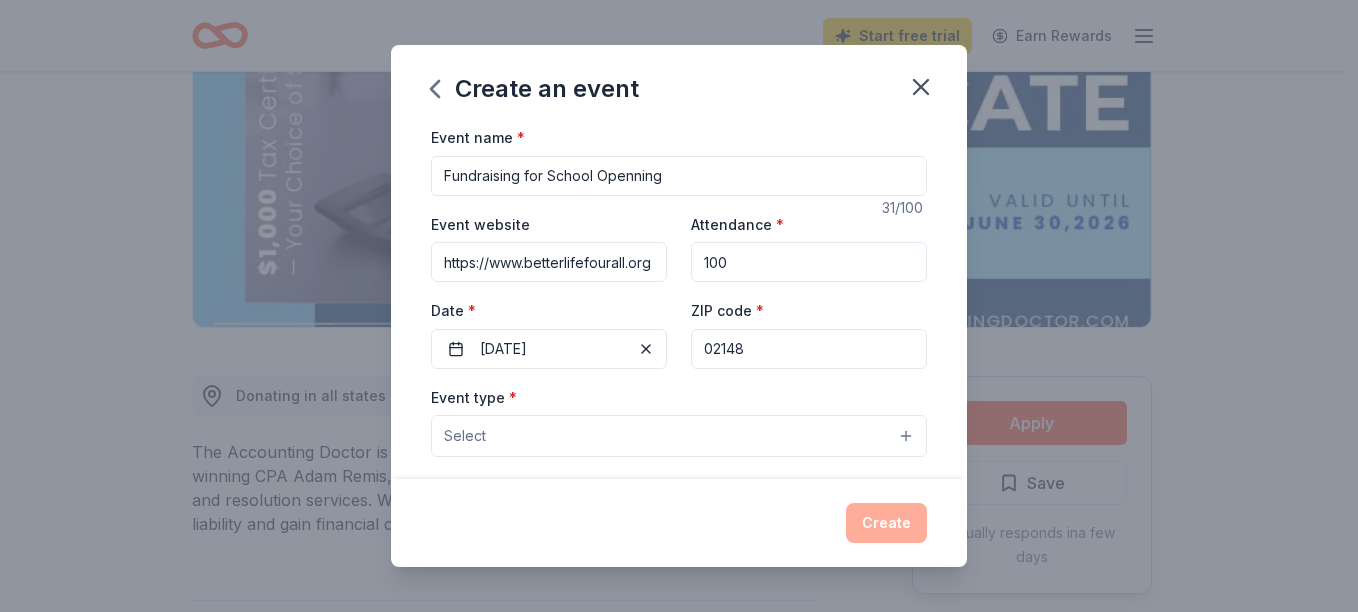 type on "02148" 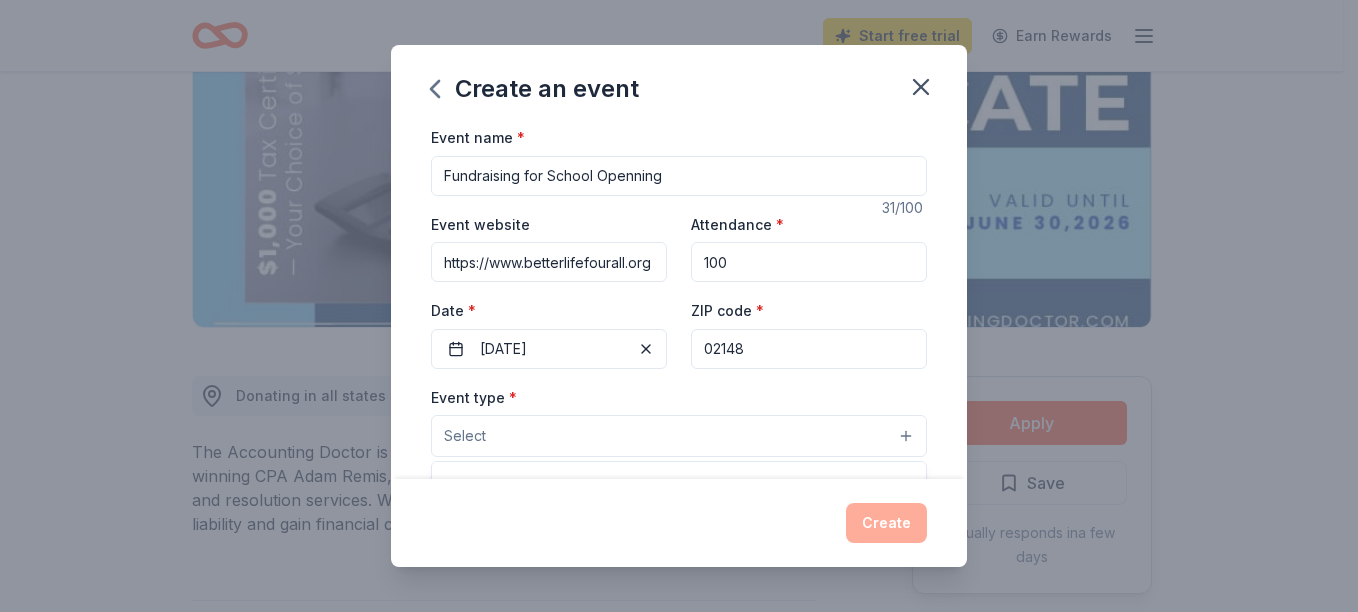 click on "Select" at bounding box center [679, 436] 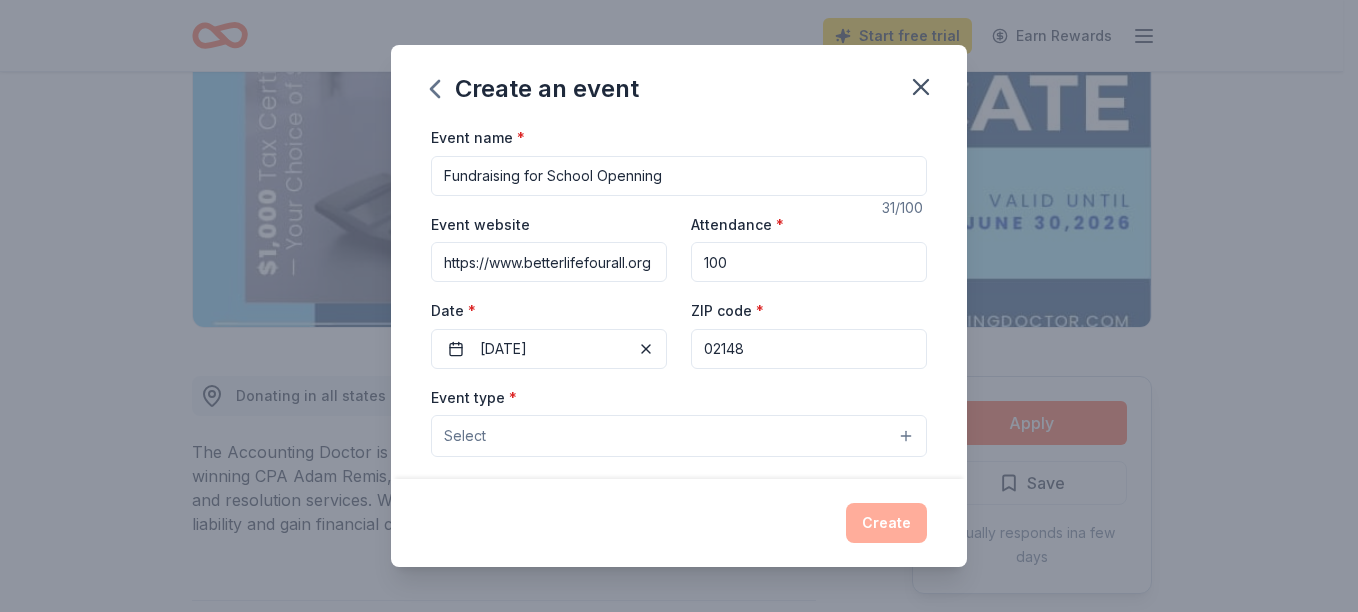 type 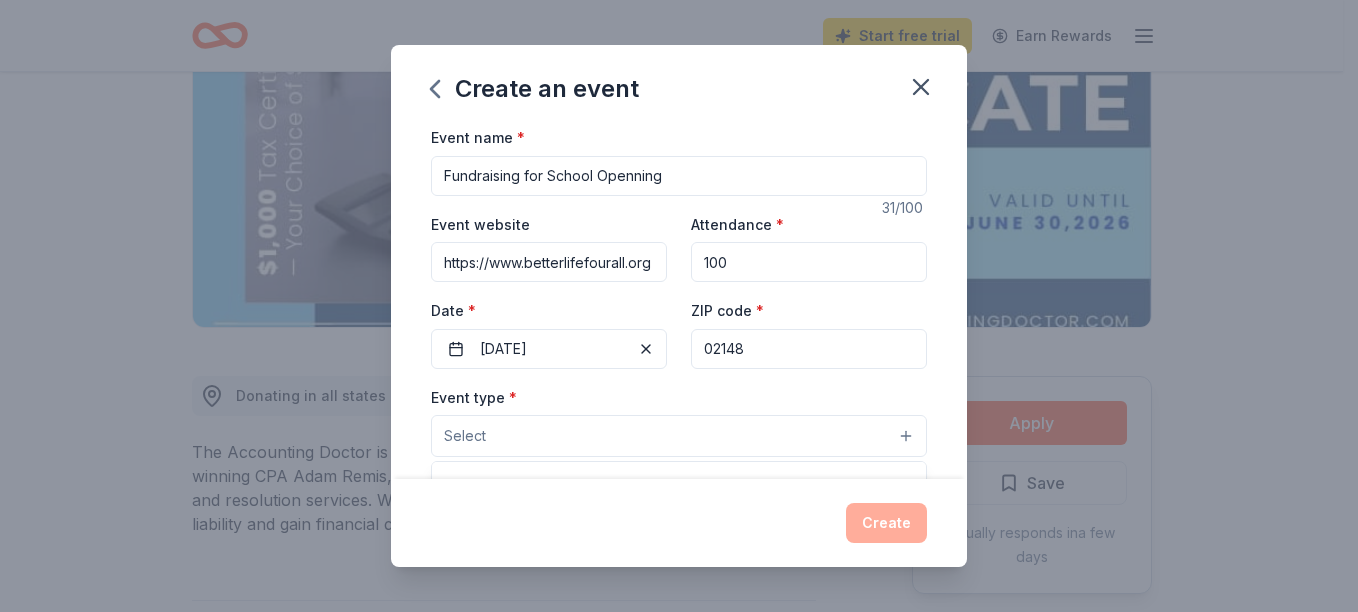 click on "Event type * Select Fundraiser Business & professional Food & drink Health & wellness Hobbies Music Performing & visual arts" at bounding box center (679, 421) 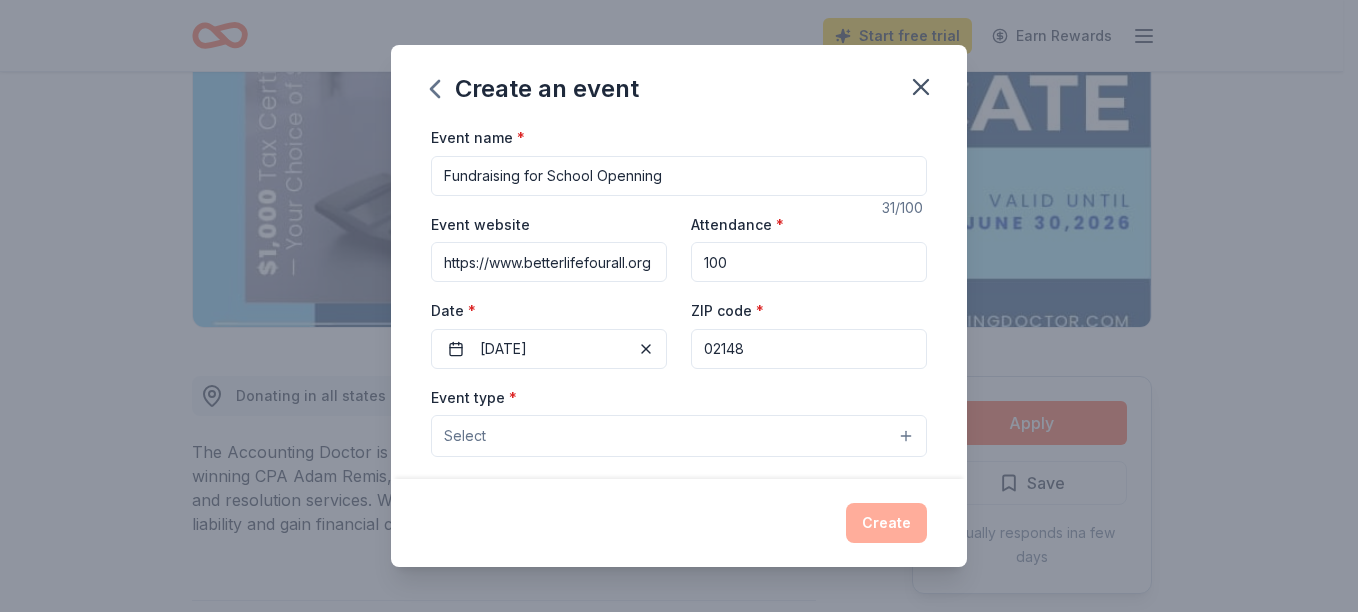 click on "Select" at bounding box center (679, 436) 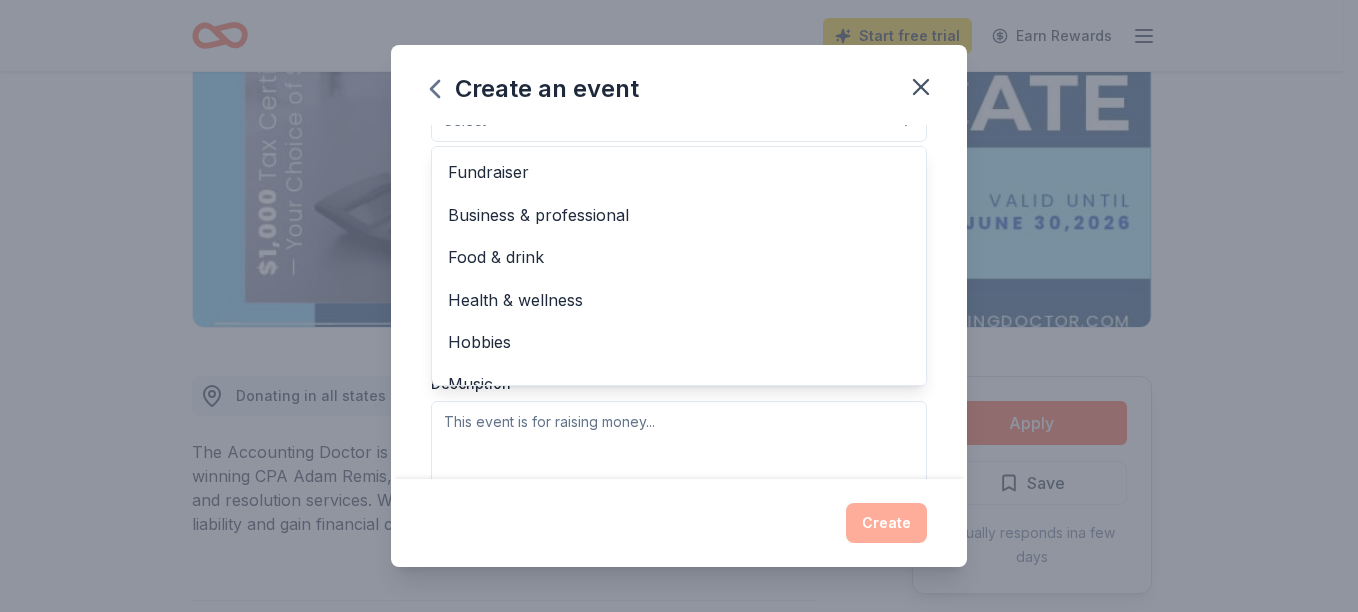 scroll, scrollTop: 320, scrollLeft: 0, axis: vertical 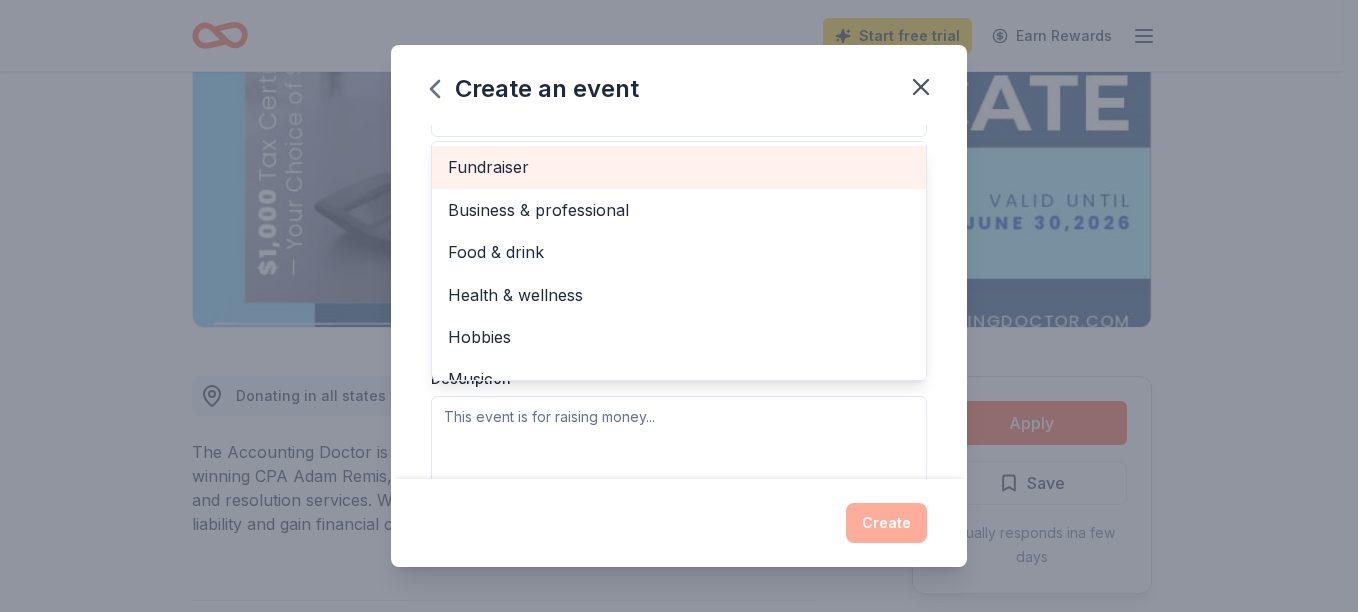 click on "Fundraiser" at bounding box center [679, 167] 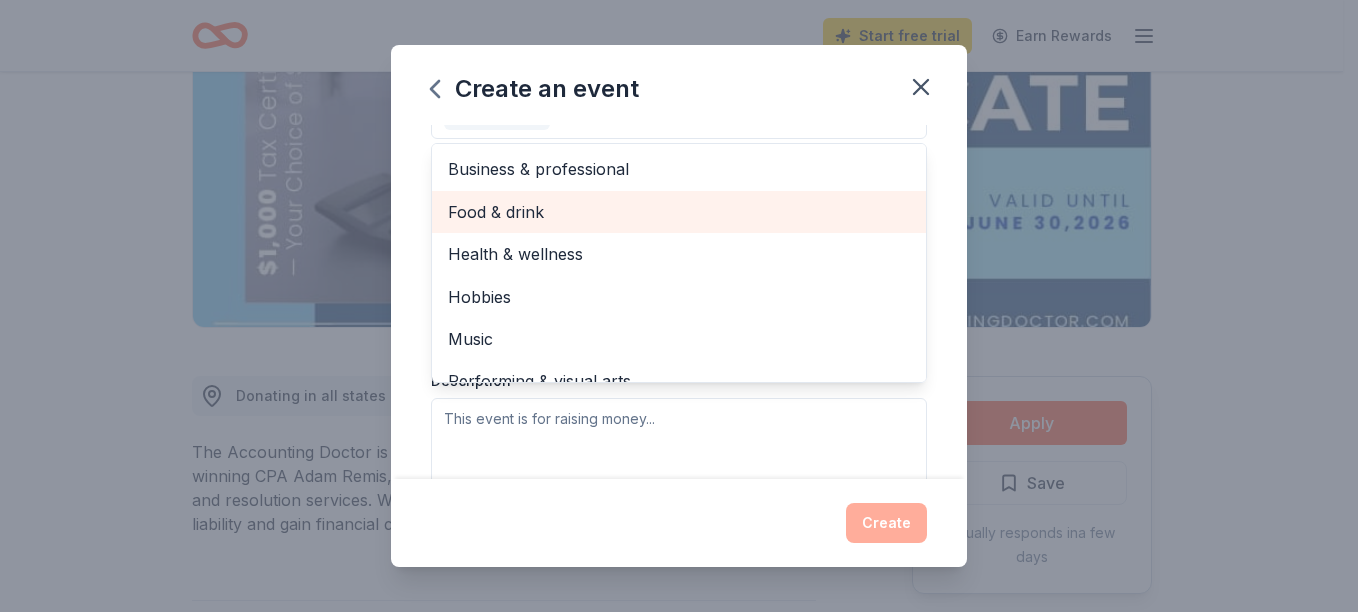 click on "Food & drink" at bounding box center (679, 212) 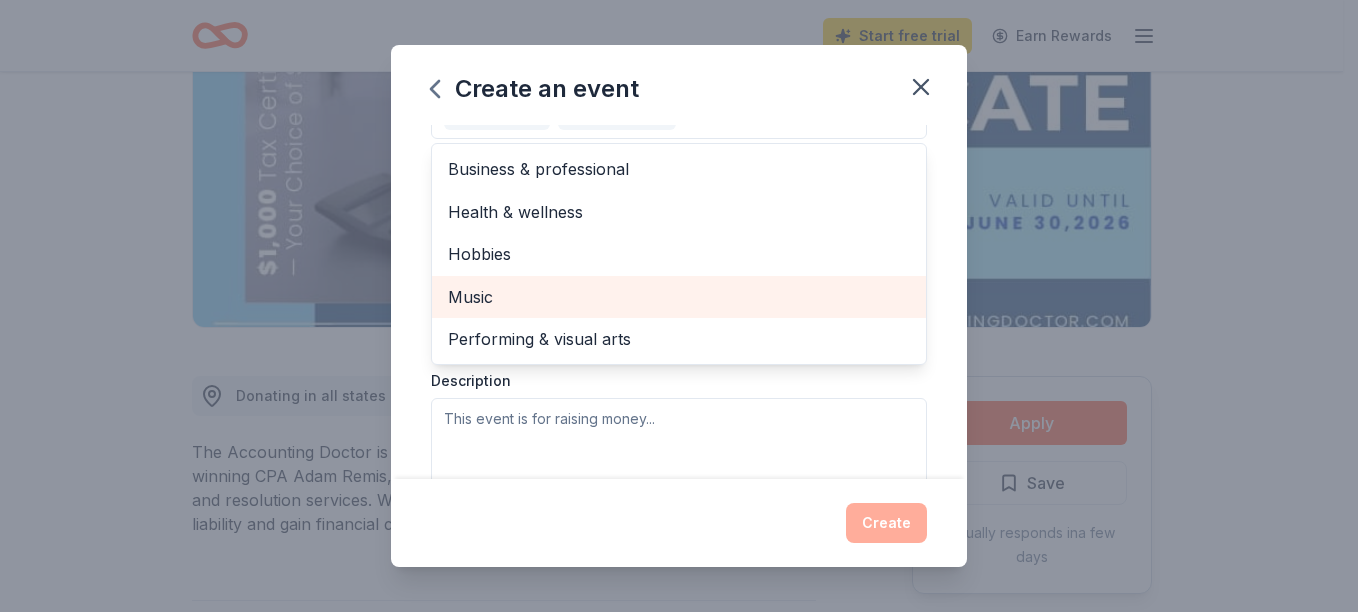 click on "Music" at bounding box center (679, 297) 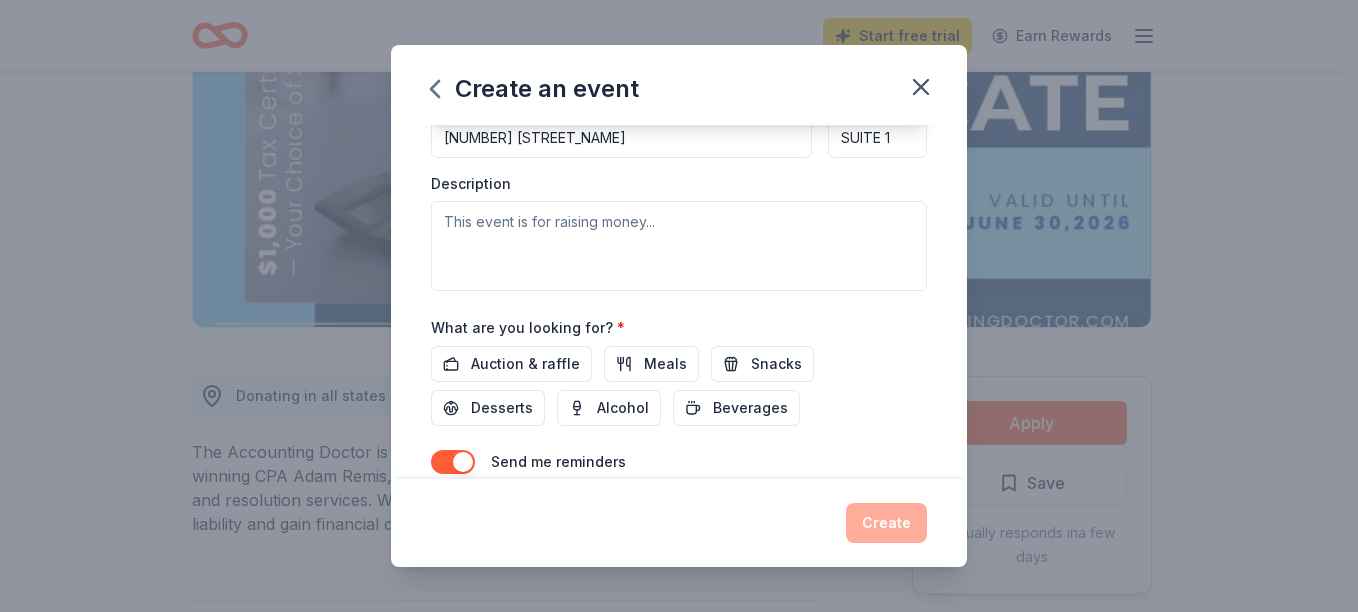 scroll, scrollTop: 520, scrollLeft: 0, axis: vertical 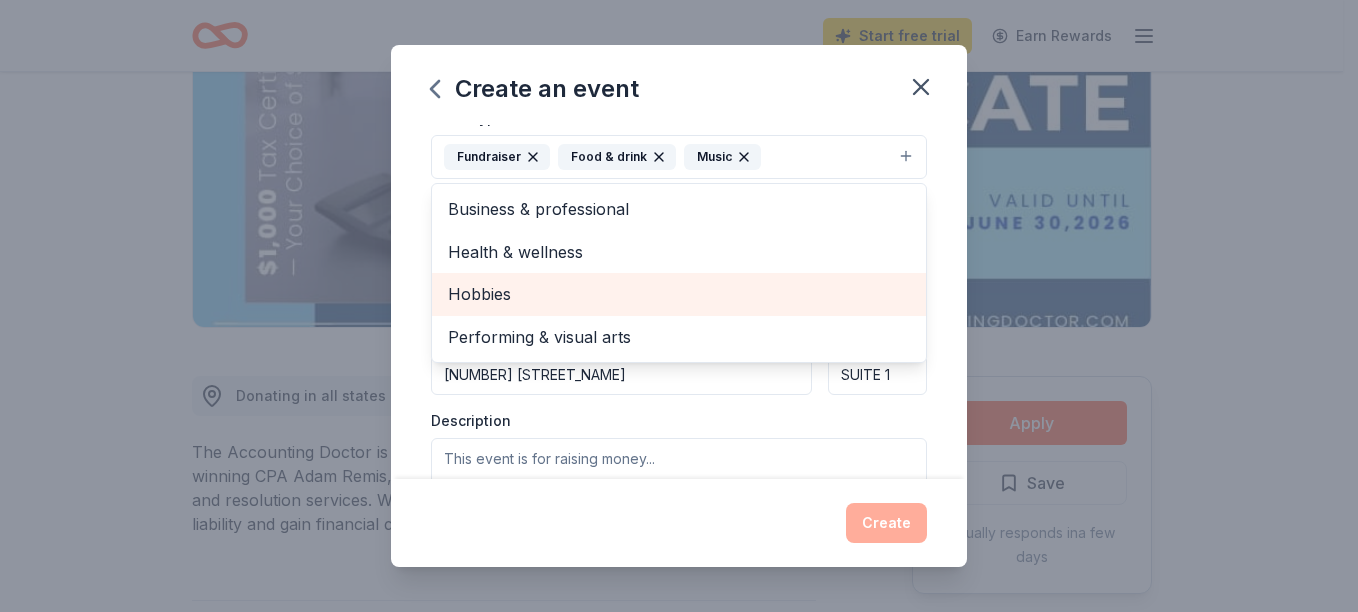 click on "Hobbies" at bounding box center (679, 294) 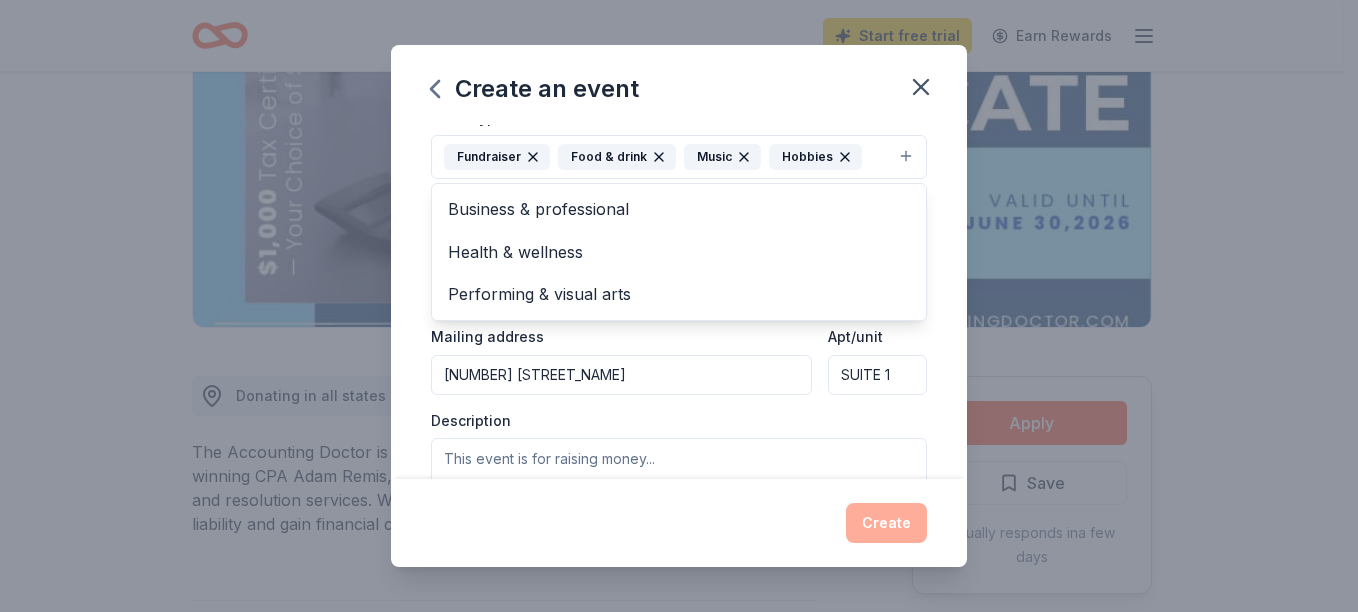 click on "Event type * Fundraiser Food & drink Music Hobbies Business & professional Health & wellness Performing & visual arts Demographic Select We use this information to help brands find events with their target demographic to sponsor their products. Mailing address [NUMBER] [STREET_NAME] Apt/unit SUITE 1 Description" at bounding box center (679, 316) 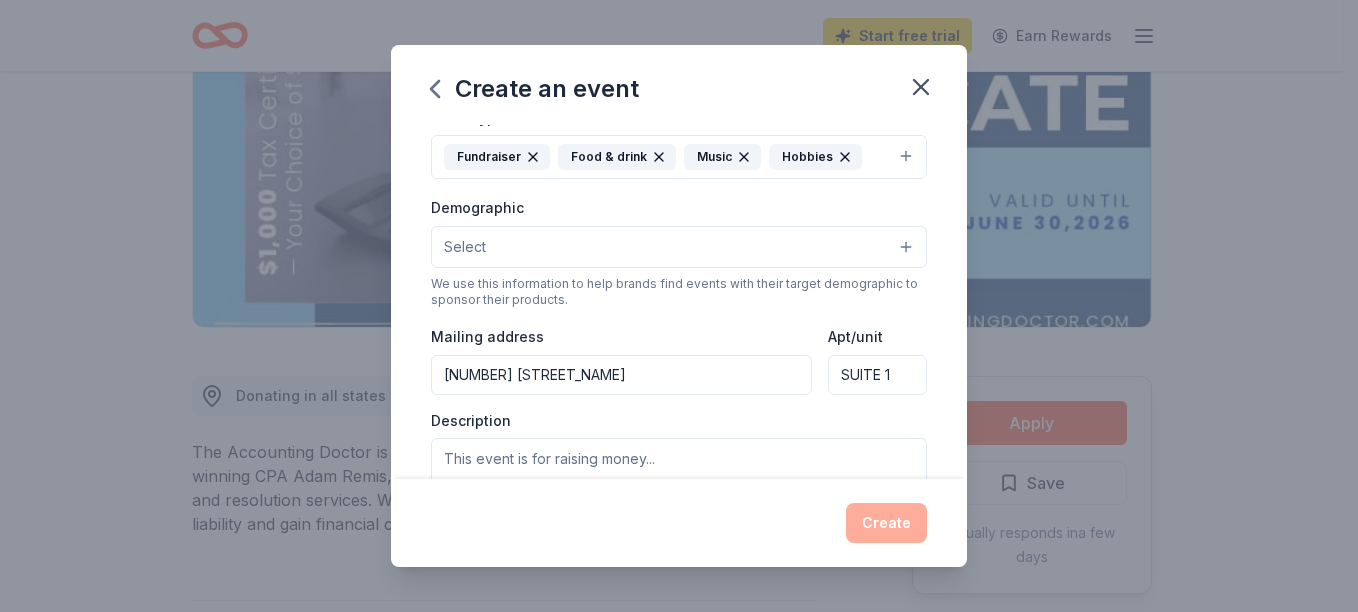 click on "[NUMBER] [STREET_NAME]" at bounding box center (621, 375) 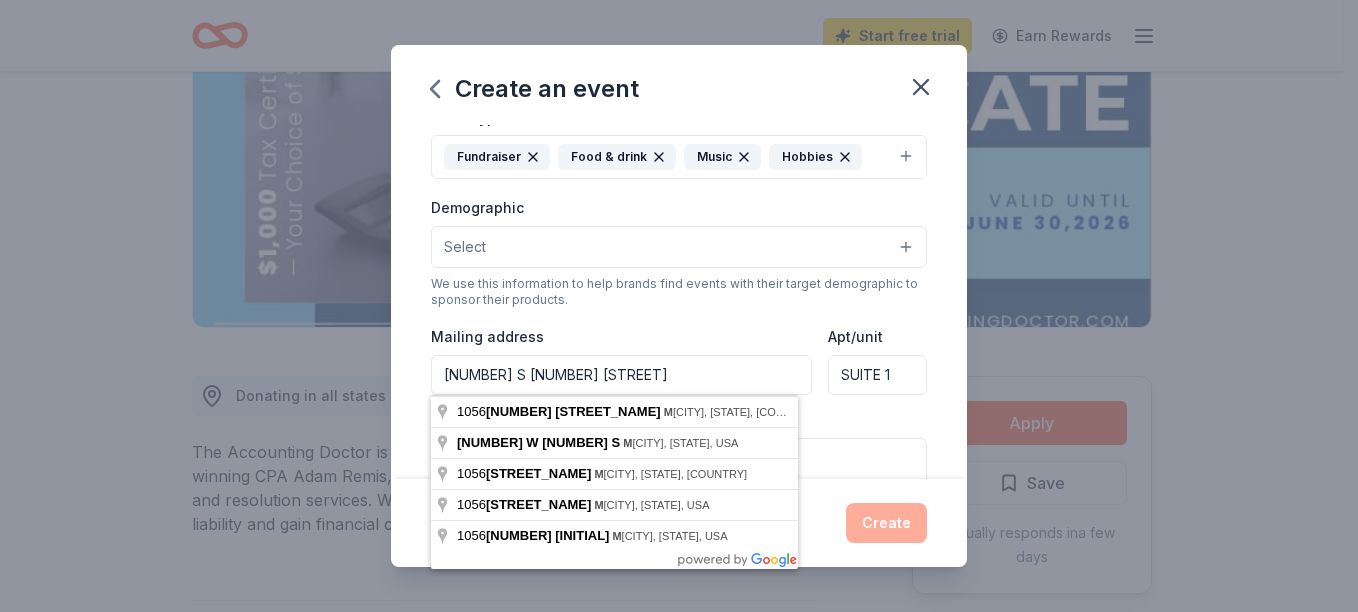click on "[NUMBER] S [NUMBER] [STREET]" at bounding box center [621, 375] 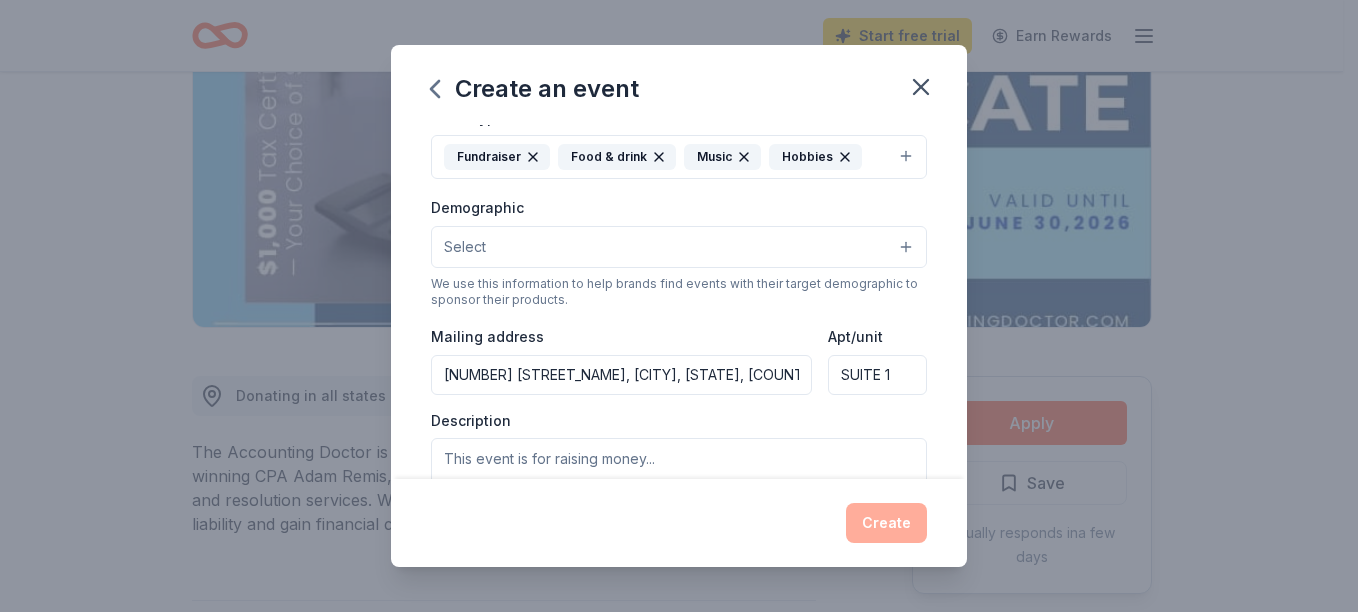 type on "[NUMBER] [STREET], [CITY], [STATE], [ZIP]" 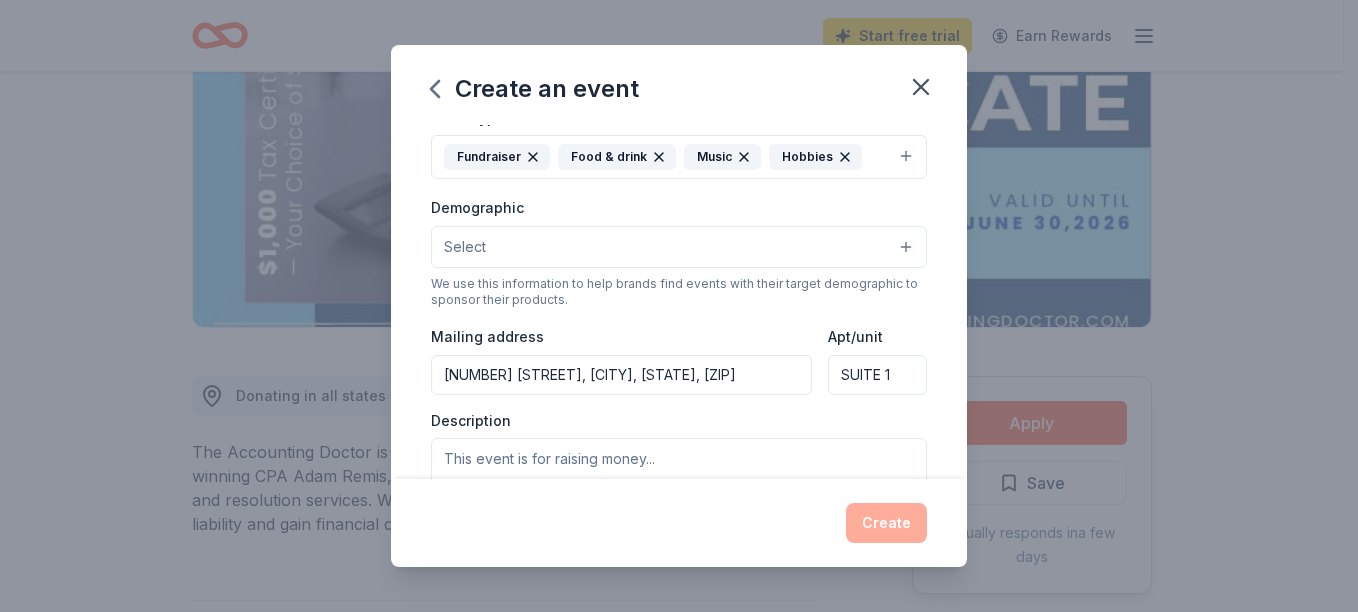 click on "SUITE 1" at bounding box center [877, 375] 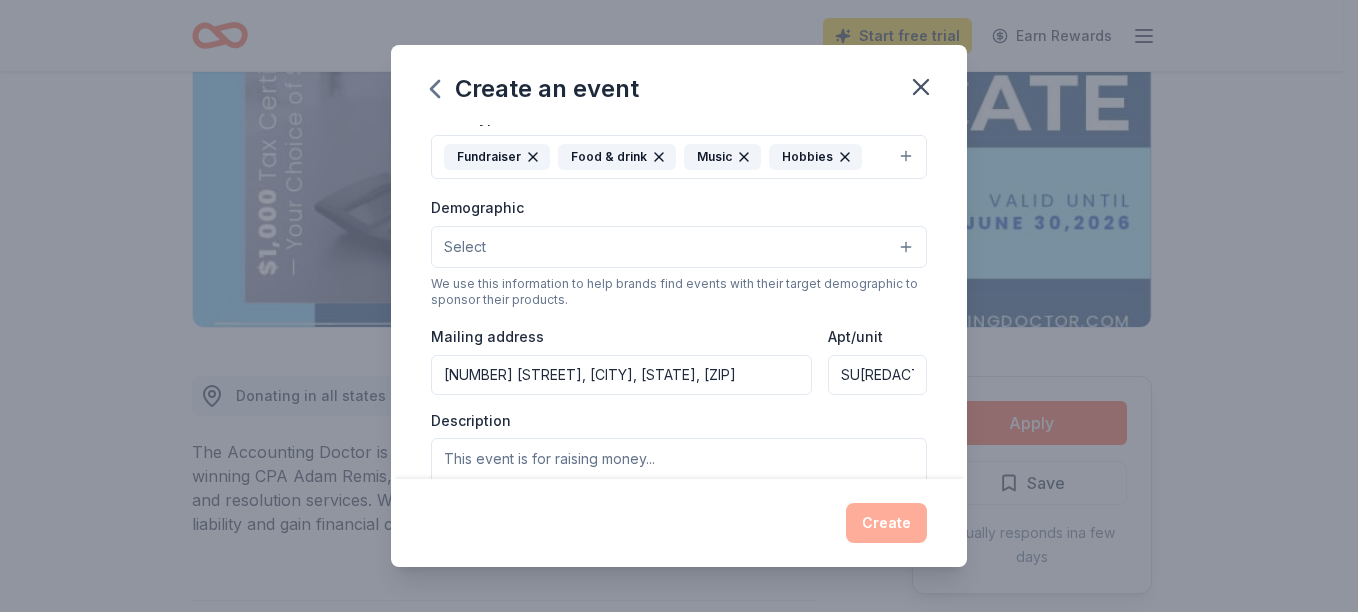 type on "S" 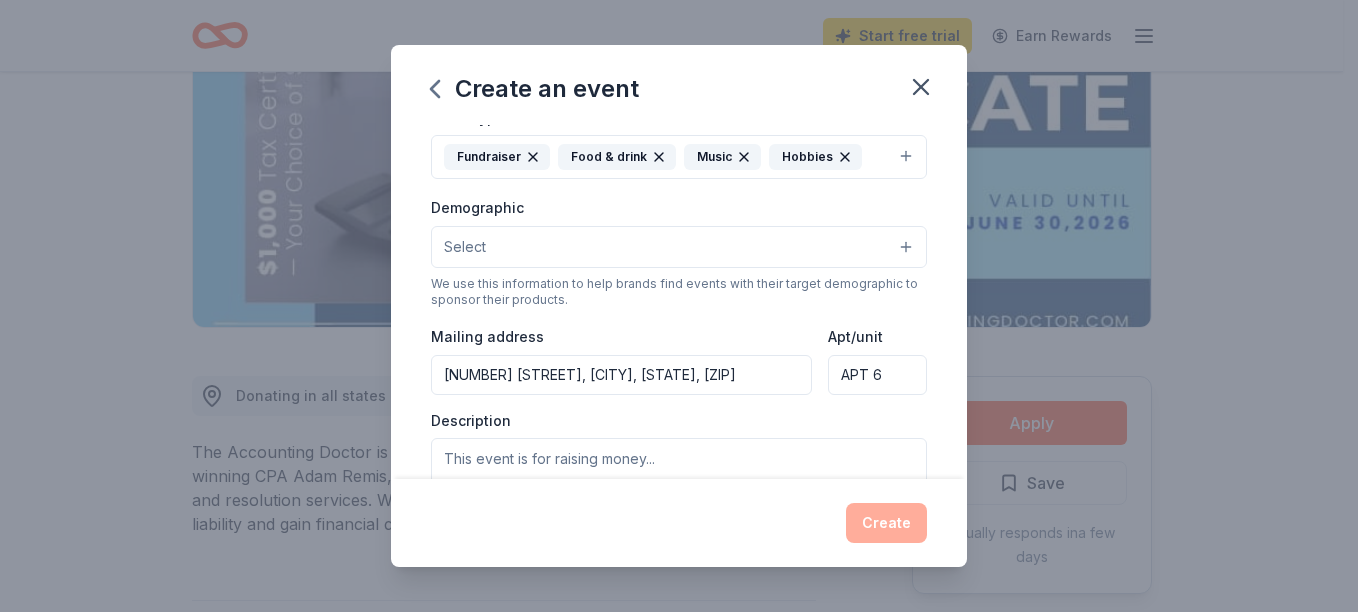 type on "APT 6" 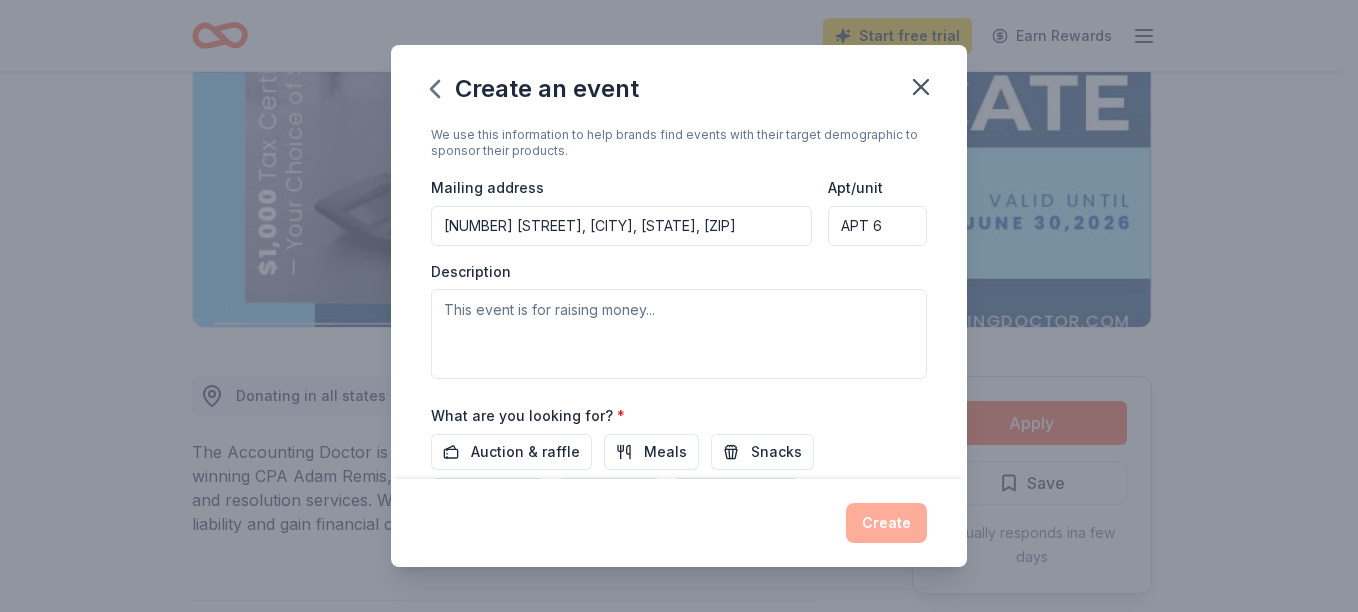 scroll, scrollTop: 520, scrollLeft: 0, axis: vertical 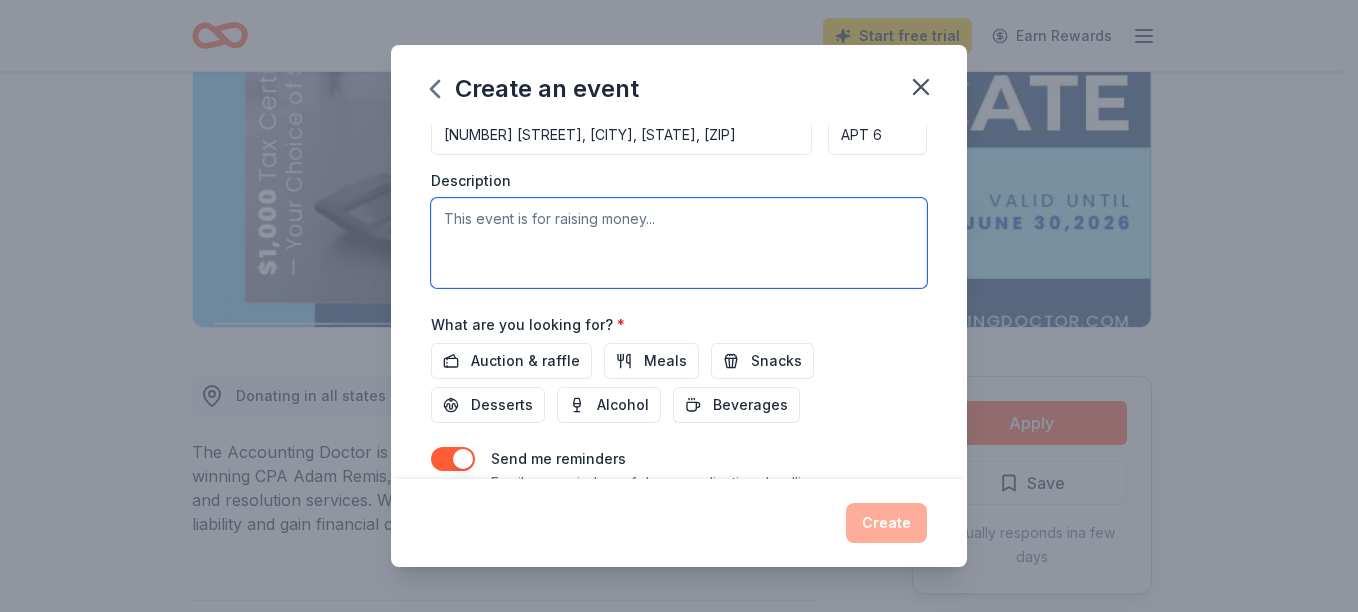 click at bounding box center [679, 243] 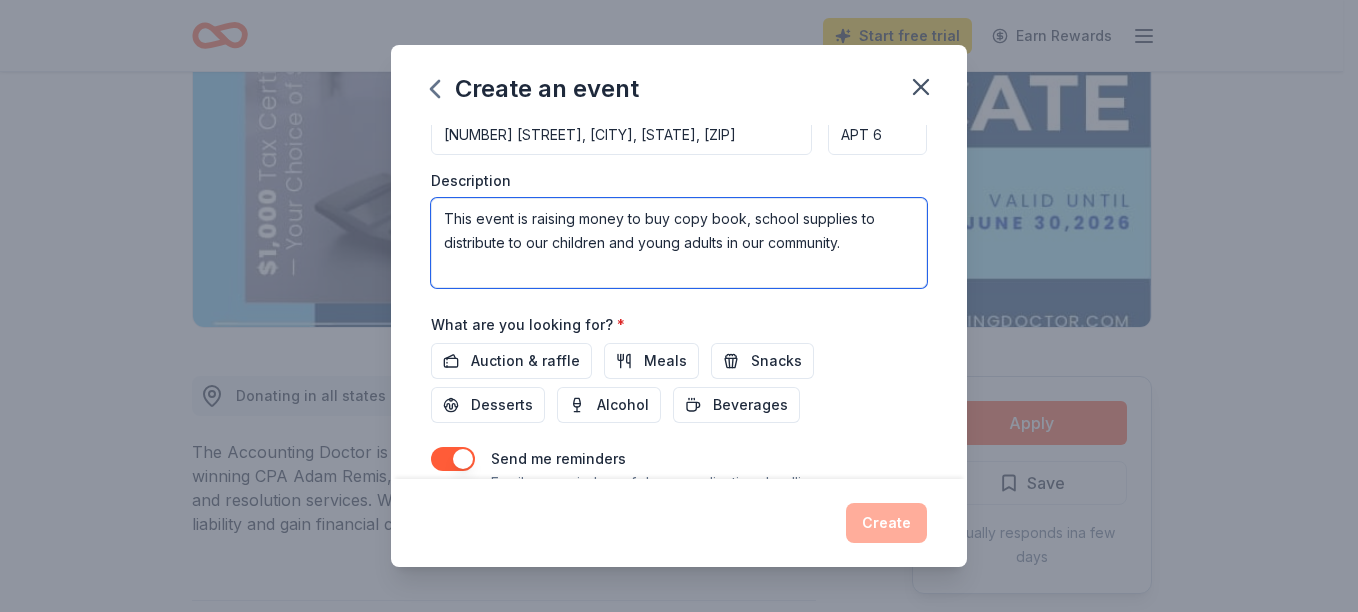 type on "This event is raising money to buy copy book, school supplies to distribute to our children and young adults in our community." 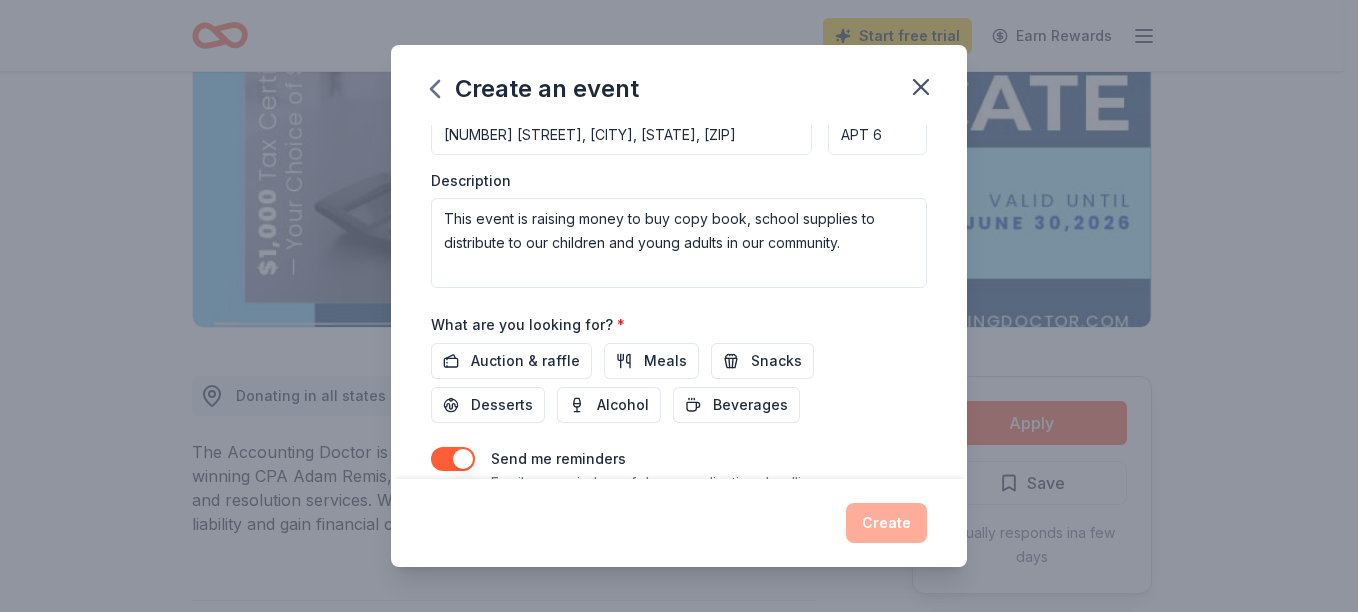 click on "Event name * Fundraising for School Openning 31 /100 Event website https://www.betterlifefourall.org Attendance * 100 Date * [DATE] ZIP code * [ZIP] Event type * Fundraiser Food & drink Music Hobbies Demographic Select We use this information to help brands find events with their target demographic to sponsor their products. Mailing address [NUMBER] [STREET], [CITY], [STATE], [ZIP] Apt/unit APT [NUMBER] Description This event is raising money to buy copy book, school supplies to distribute to our children and young adults in our community. What are you looking for? * Auction & raffle Meals Snacks Desserts Alcohol Beverages Send me reminders Email me reminders of donor application deadlines Recurring event" at bounding box center (679, 302) 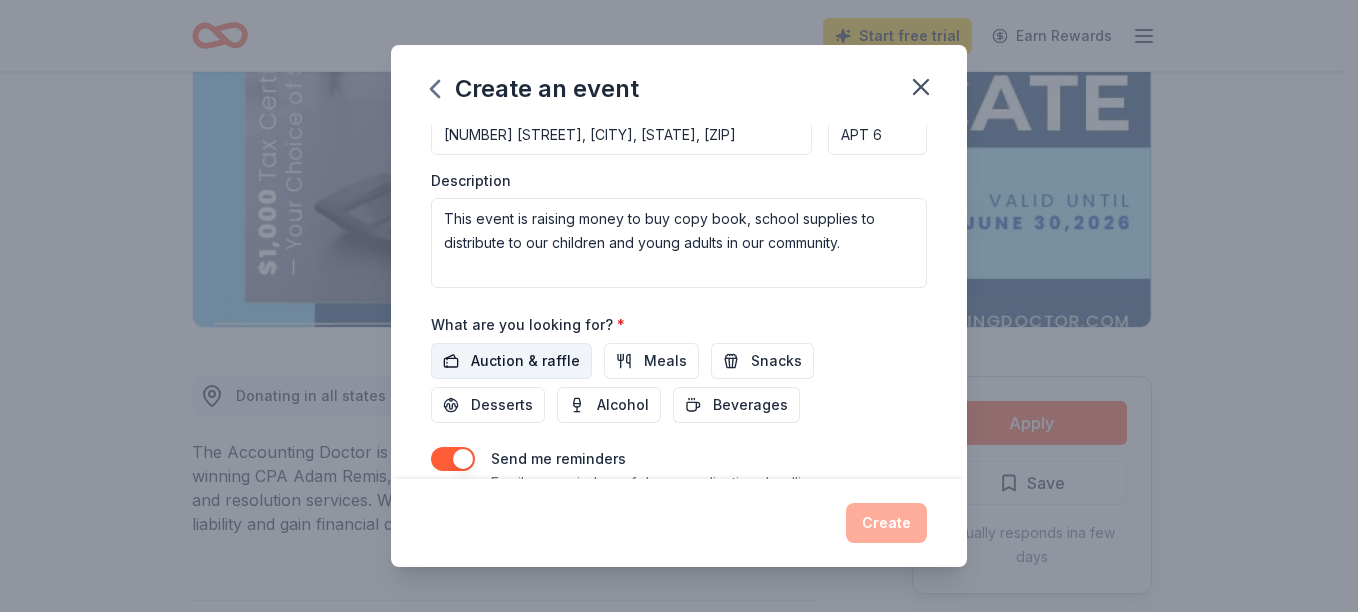 click on "Auction & raffle" at bounding box center (525, 361) 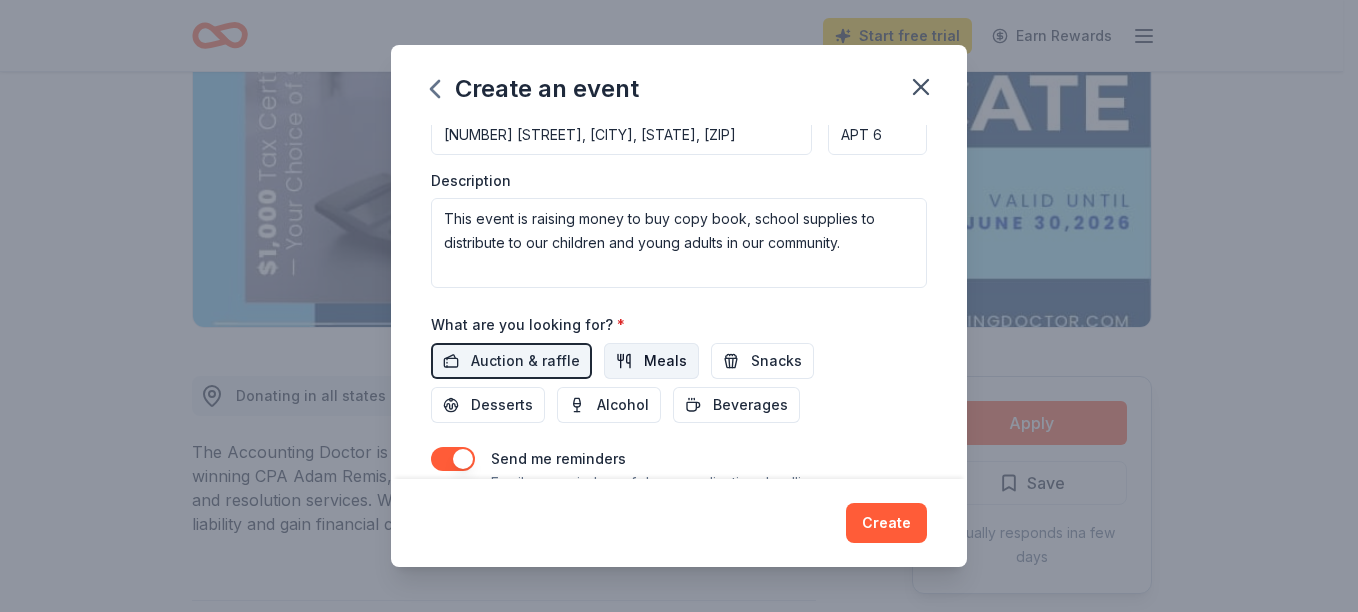 click on "Meals" at bounding box center [665, 361] 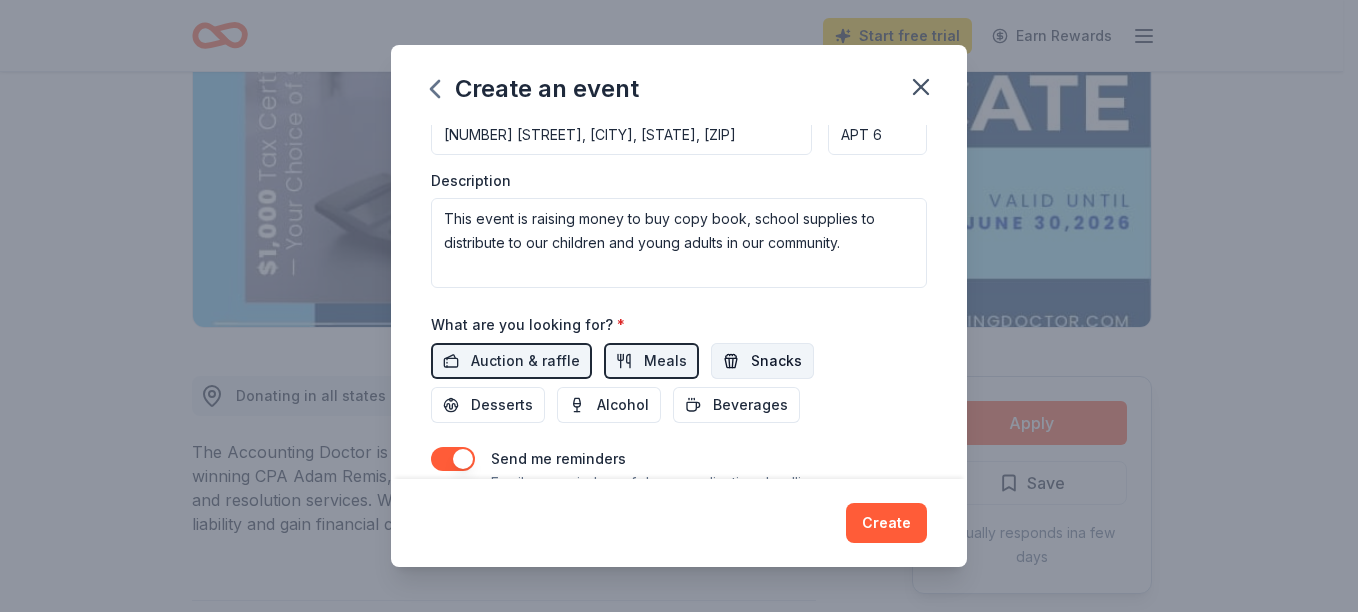 click on "Snacks" at bounding box center (776, 361) 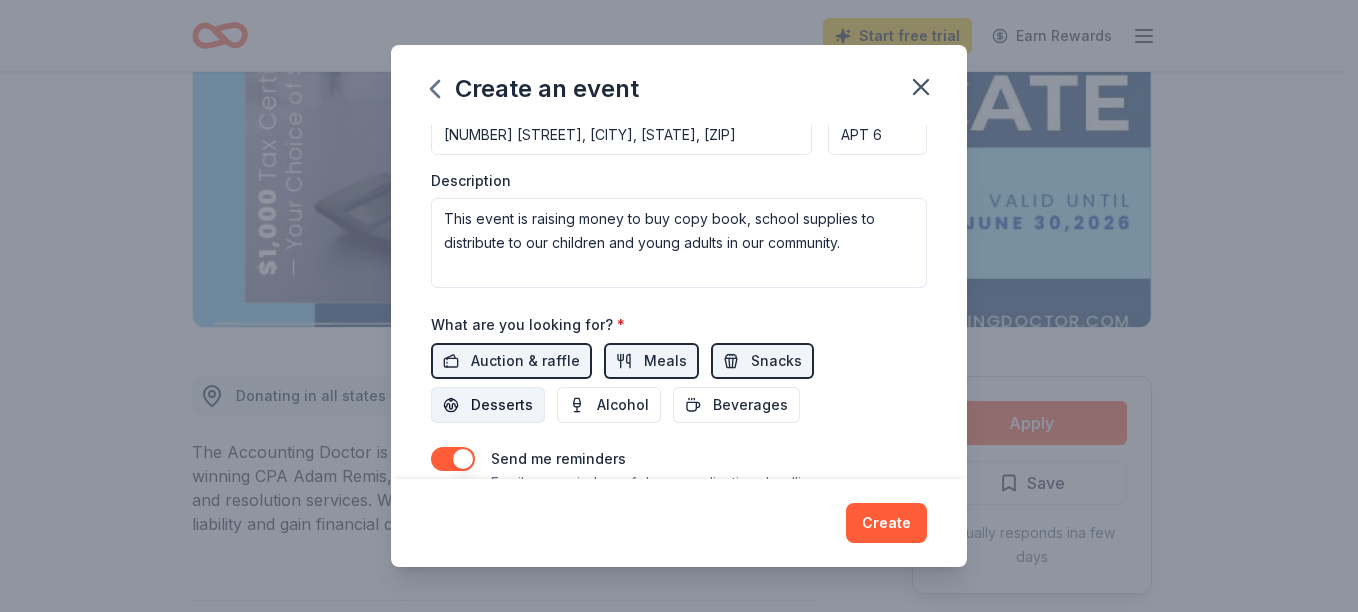 click on "Desserts" at bounding box center [502, 405] 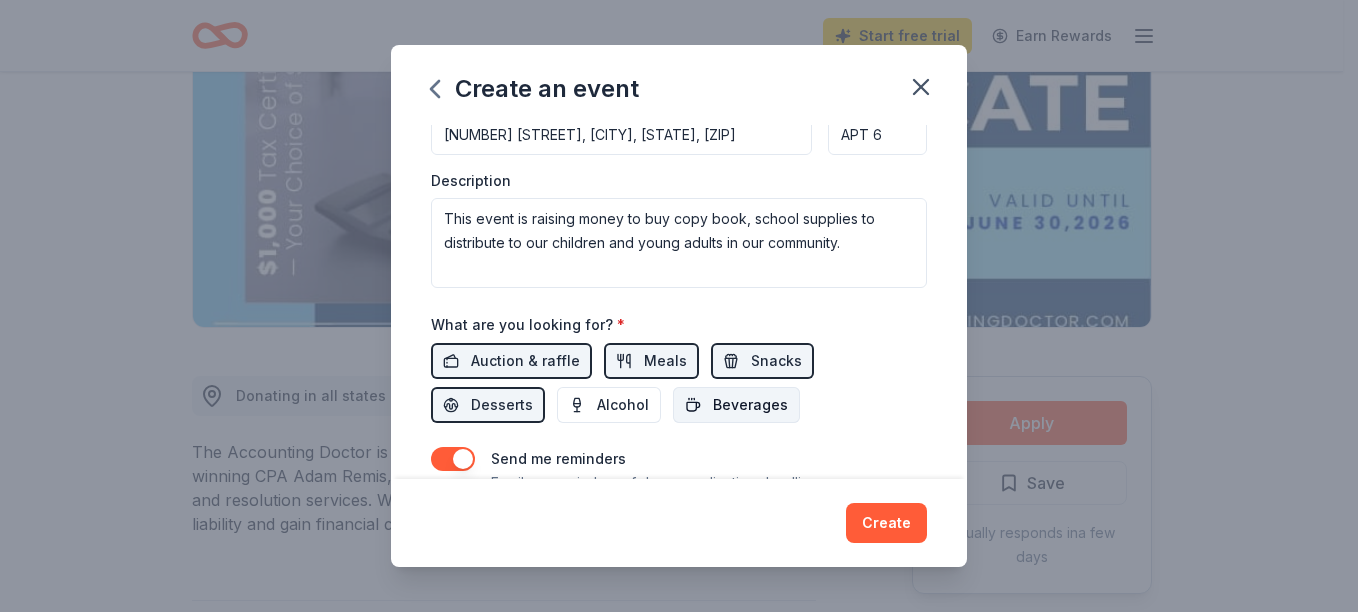 click on "Beverages" at bounding box center (750, 405) 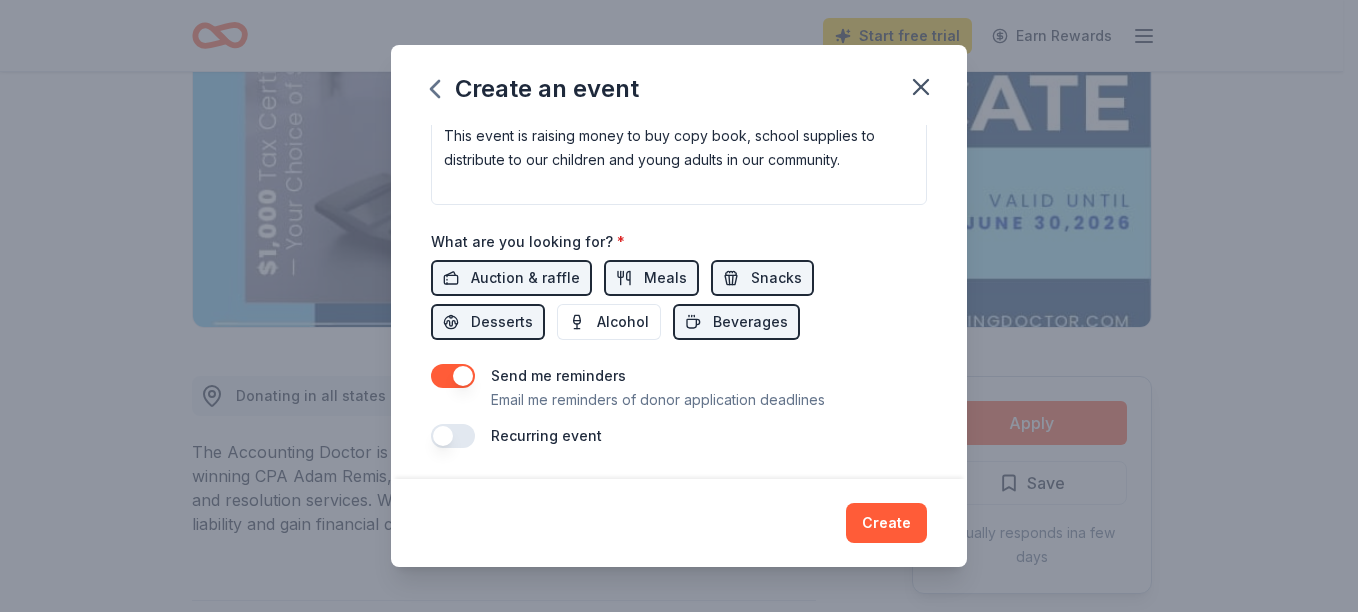 scroll, scrollTop: 604, scrollLeft: 0, axis: vertical 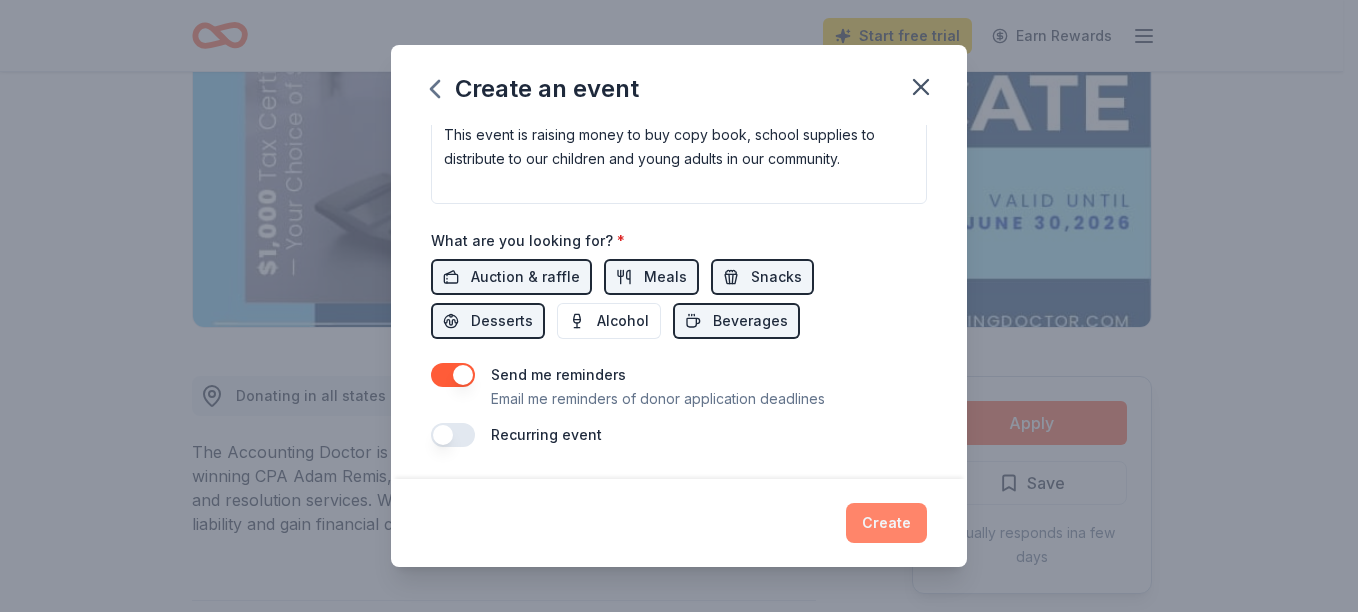 click on "Create" at bounding box center [886, 523] 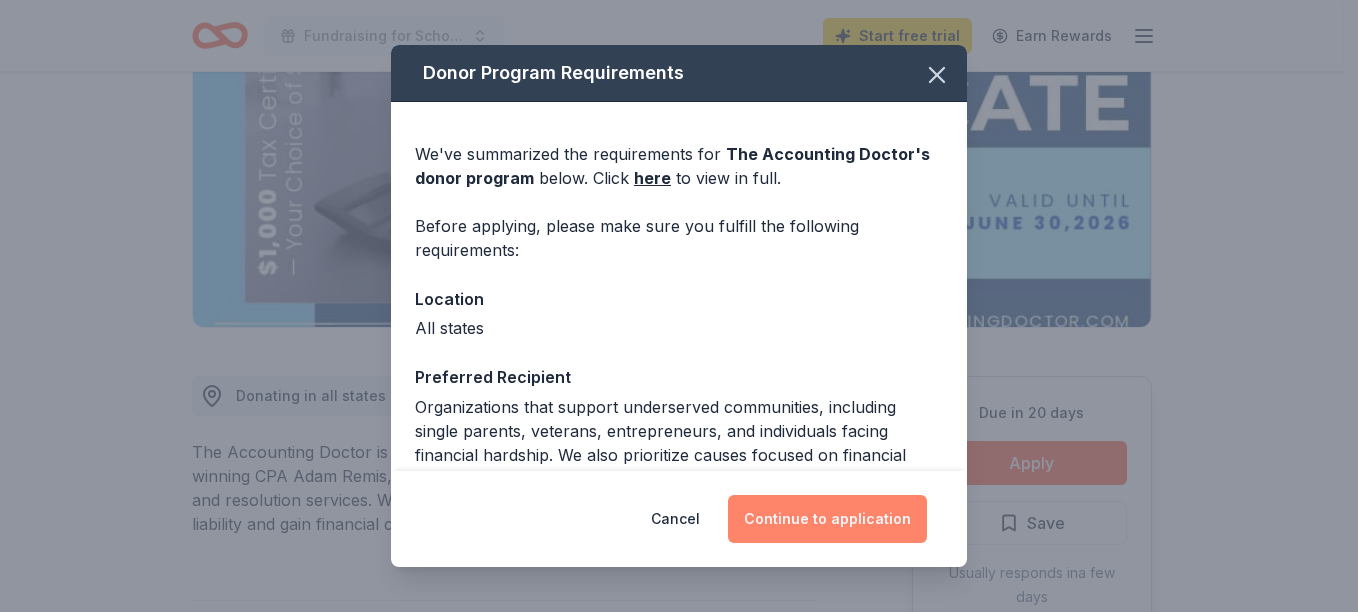 click on "Continue to application" at bounding box center (827, 519) 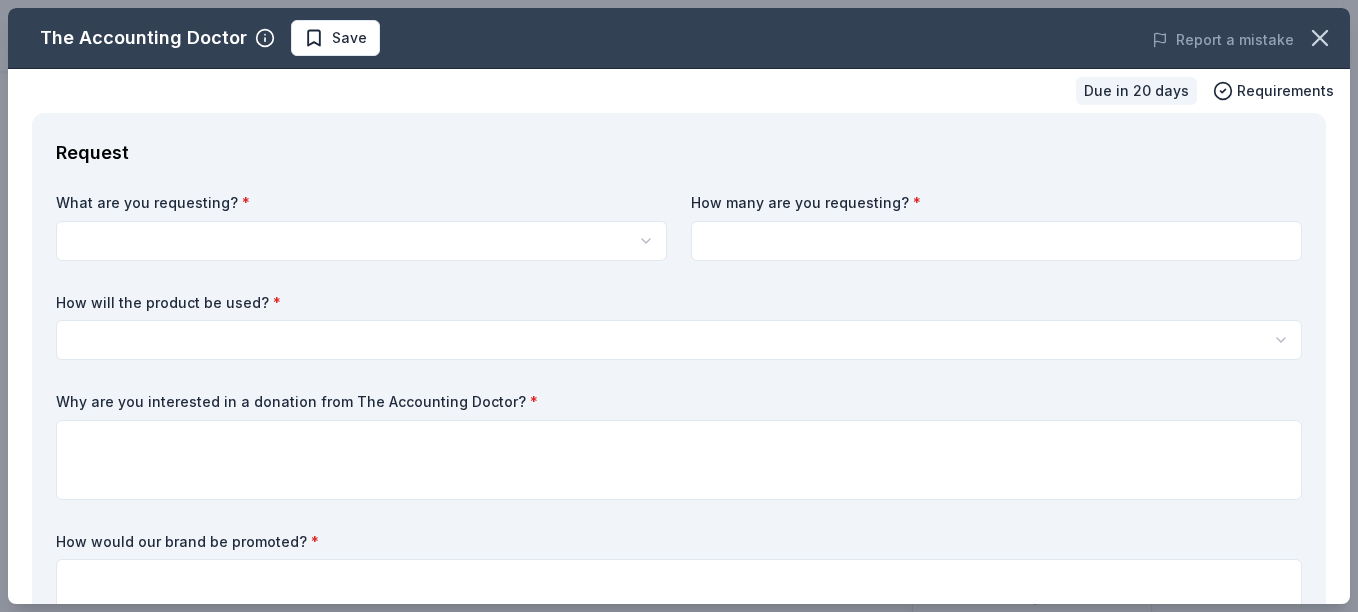 scroll, scrollTop: 0, scrollLeft: 0, axis: both 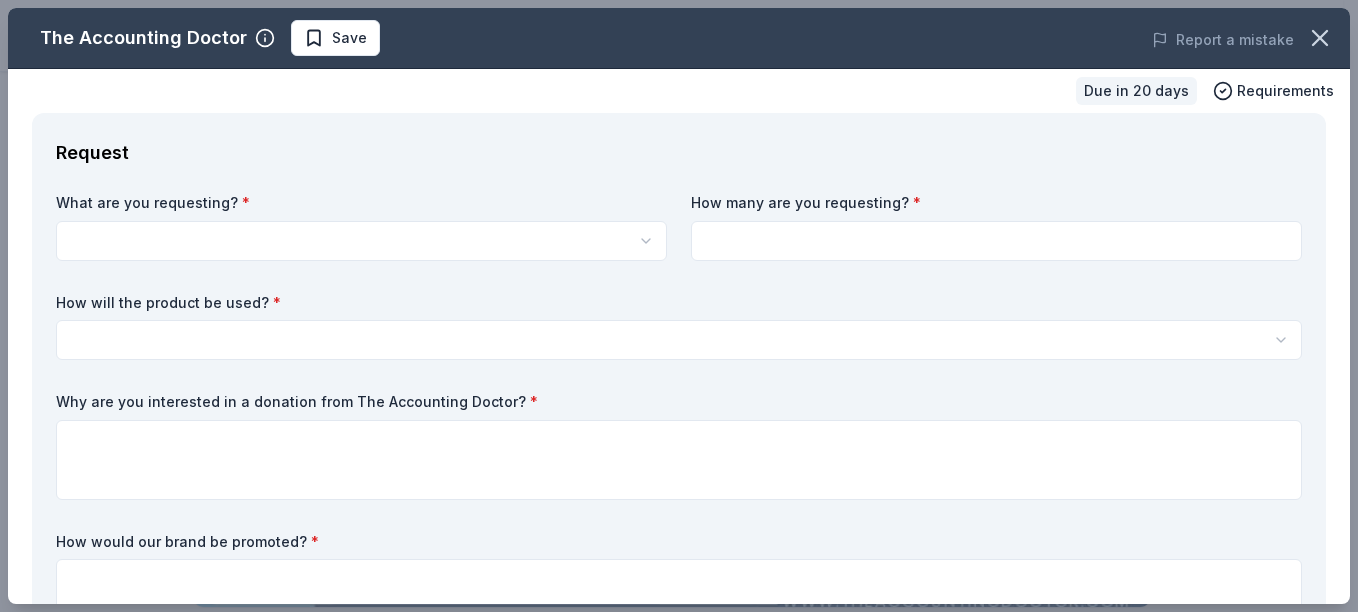 click on "Fundraising for School Openning Start free trial Earn Rewards Due in 20 days Share The Accounting Doctor New Share Donating in all states The Accounting Doctor is a premier tax and financial advisory firm led by award-winning CPA [LAST NAME], specializing in personalized tax planning, preparation, and resolution services. We help individuals and businesses nationwide reduce tax liability and gain financial clarity through expert guidance and proactive strategies. What they donate A $1,000 Gift Certificate redeemable for expert tax preparation or tax resolution services—recipient's choice. This certificate covers professional support from a licensed CPA. Auction & raffle Donation is small & easy to send to guests Who they donate to Preferred Organizations that support underserved communities, including single parents, veterans, entrepreneurs, and individuals facing financial hardship. We also prioritize causes focused on financial literacy, education, and economic empowerment. Education Military Ineligible" at bounding box center (679, 306) 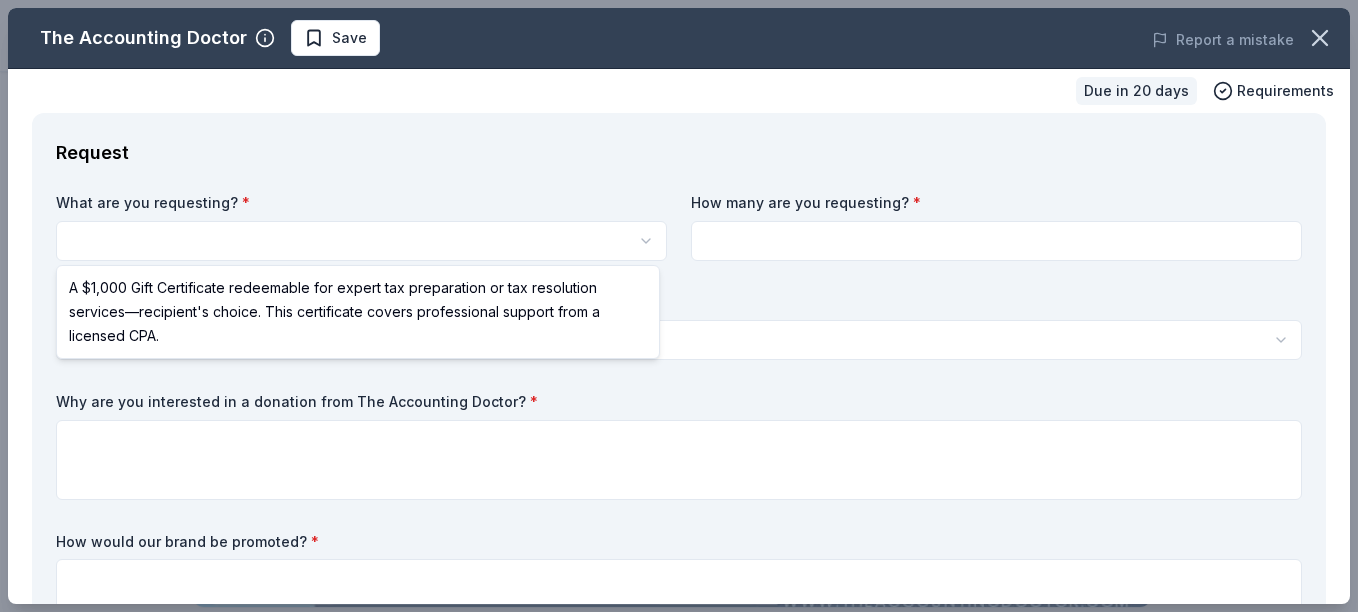 select on "A $1,000 Gift Certificate redeemable for expert tax preparation or tax resolution services—recipient's choice. This certificate covers professional support from a licensed CPA." 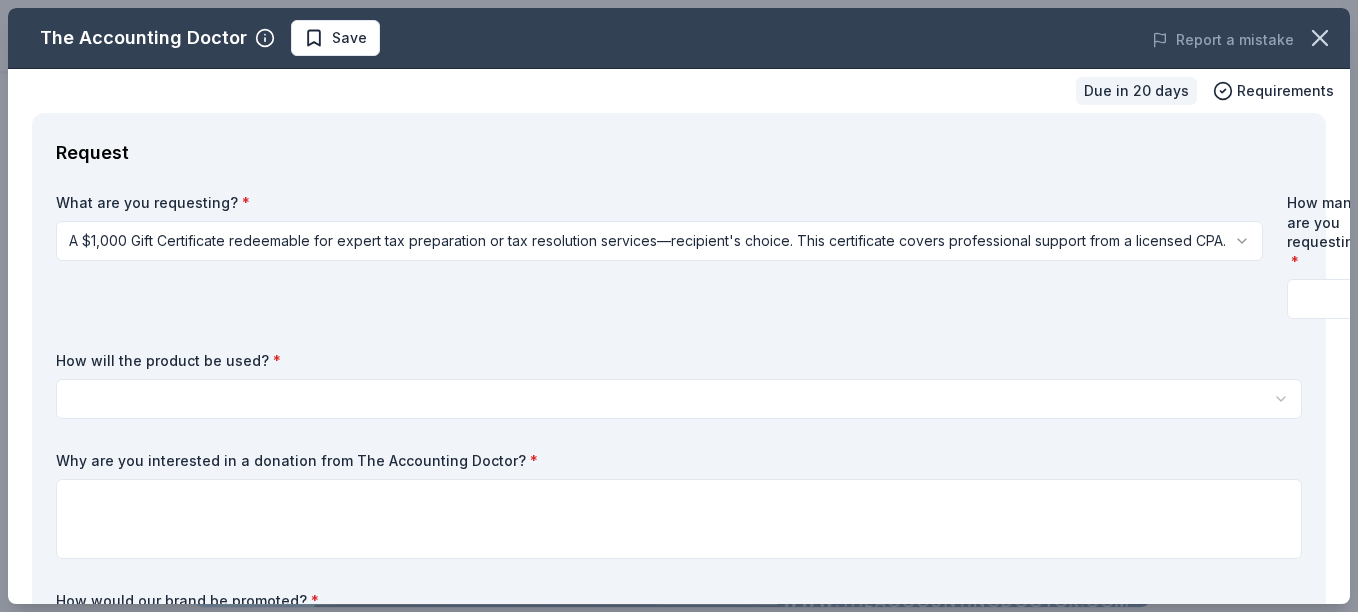click on "Fundraising for School Openning Save Apply Due in 20 days Share The Accounting Doctor New Share Donating in all states The Accounting Doctor is a premier tax and financial advisory firm led by award-winning CPA Adam Remis, specializing in personalized tax planning, preparation, and resolution services. We help individuals and businesses nationwide reduce tax liability and gain financial clarity through expert guidance and proactive strategies. What they donate A $1,000 Gift Certificate redeemable for expert tax preparation or tax resolution services—recipient's choice. This certificate covers professional support from a licensed CPA. Auction & raffle Donation is small & easy to send to guests Who they donate to  Preferred Organizations that support underserved communities, including single parents, veterans, entrepreneurs, and individuals facing financial hardship. We also prioritize causes focused on financial literacy, education, and economic empowerment. Education Military Poverty & Hunger Social Justice" at bounding box center (679, 306) 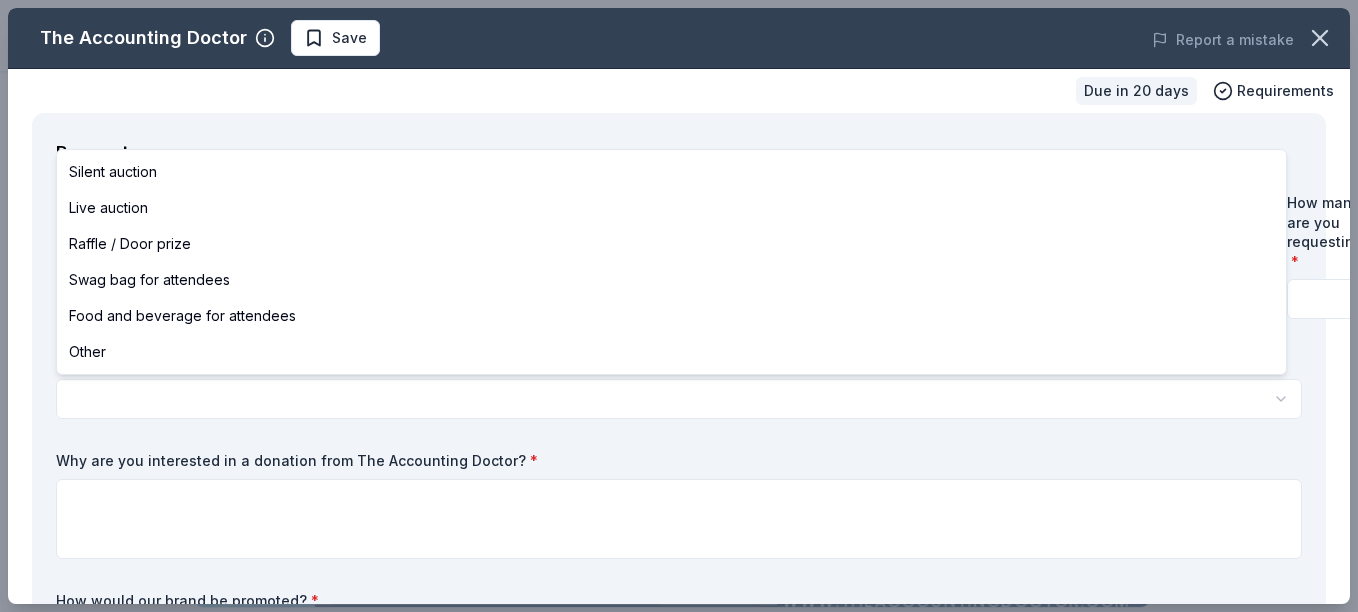 select on "liveAuction" 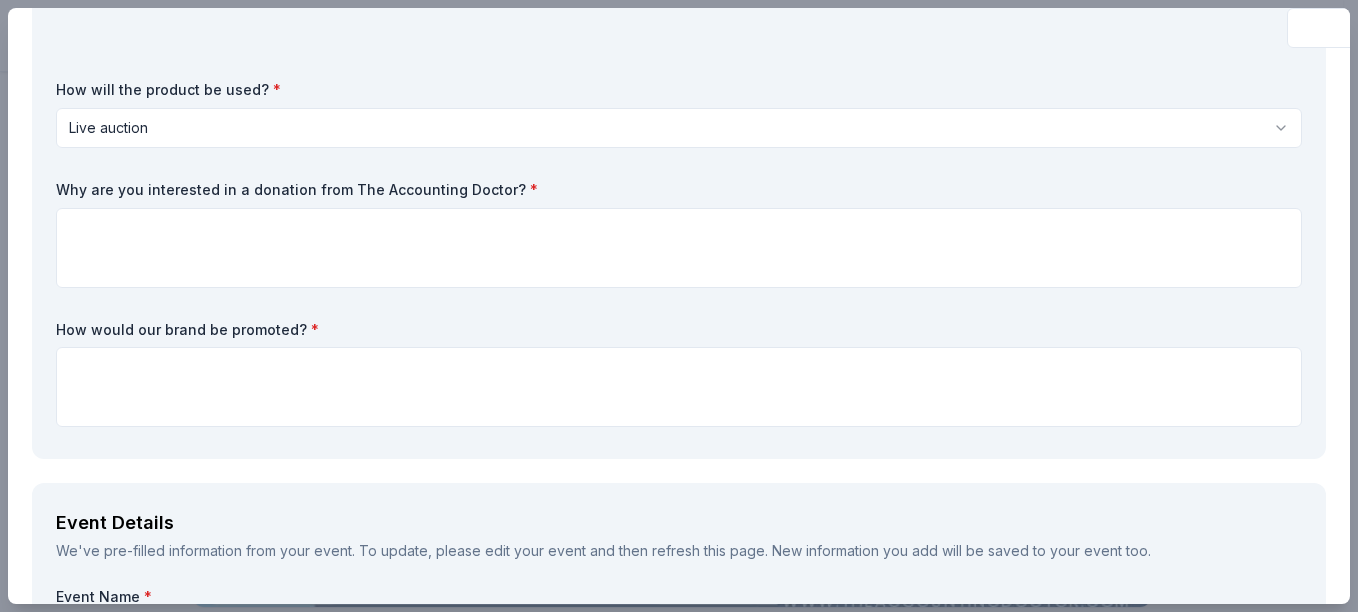 scroll, scrollTop: 280, scrollLeft: 0, axis: vertical 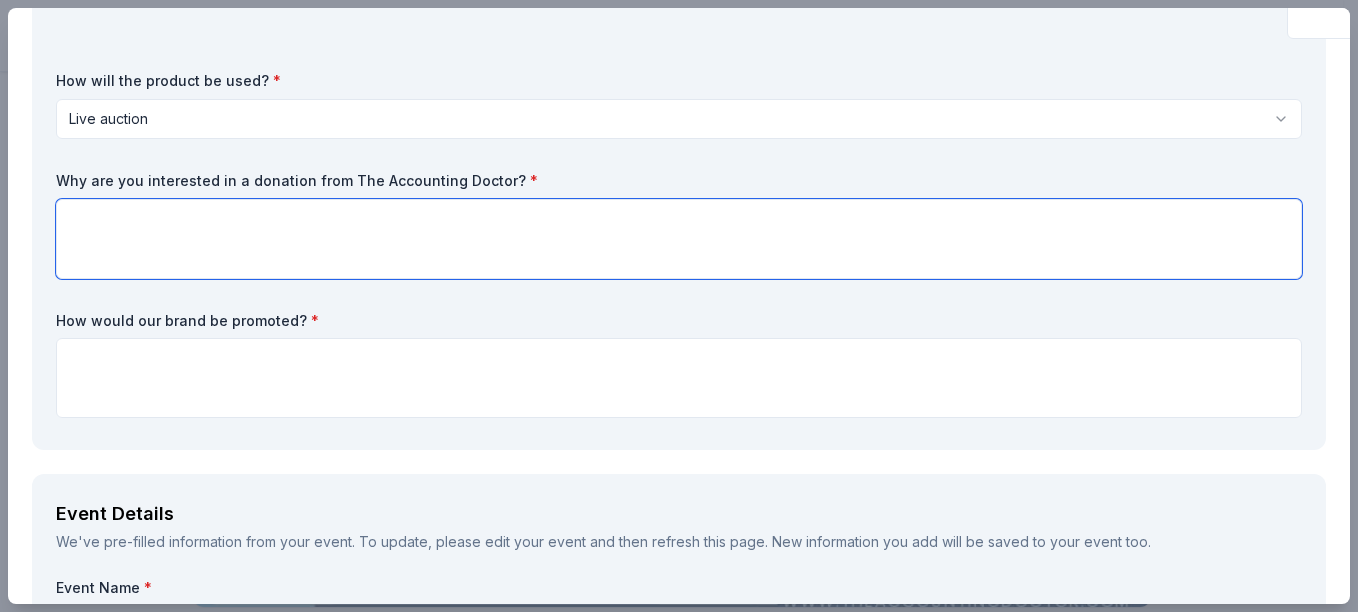 click at bounding box center [679, 239] 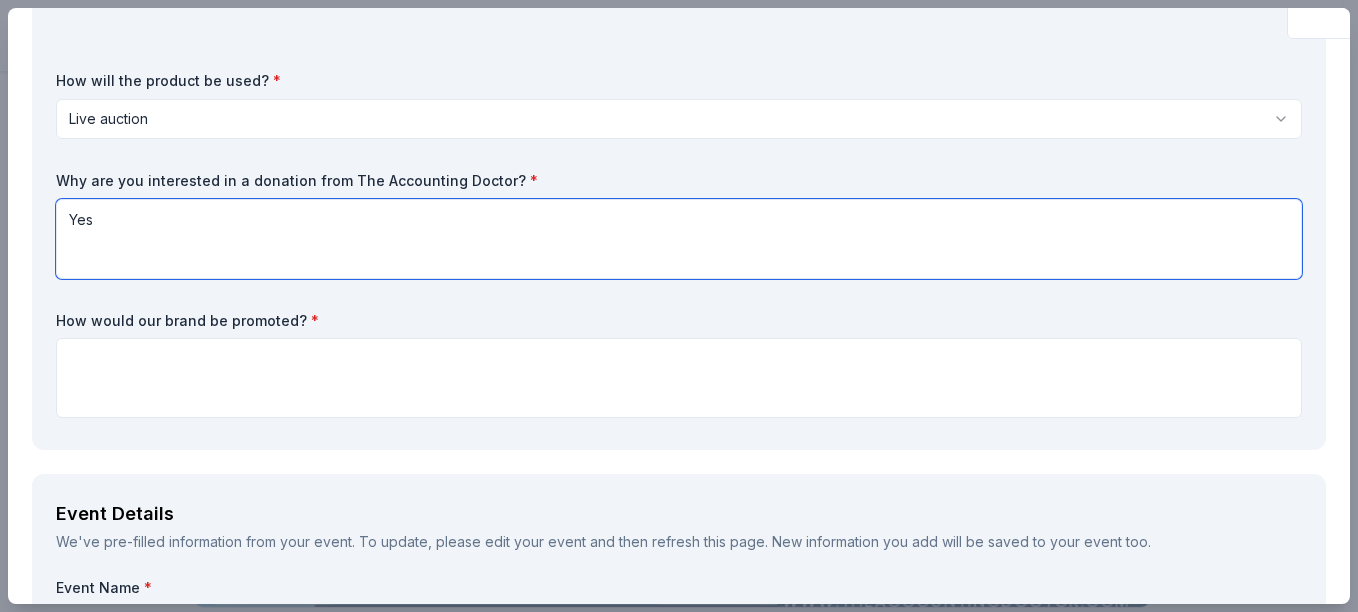 type on "Yes" 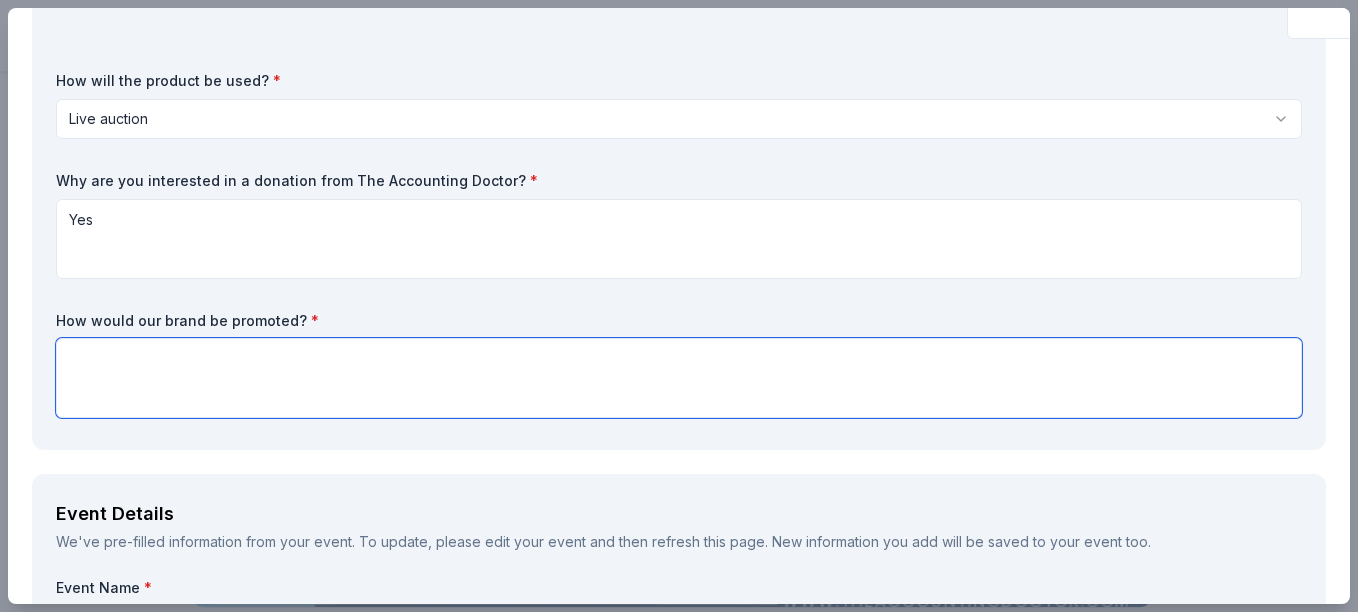 click at bounding box center (679, 378) 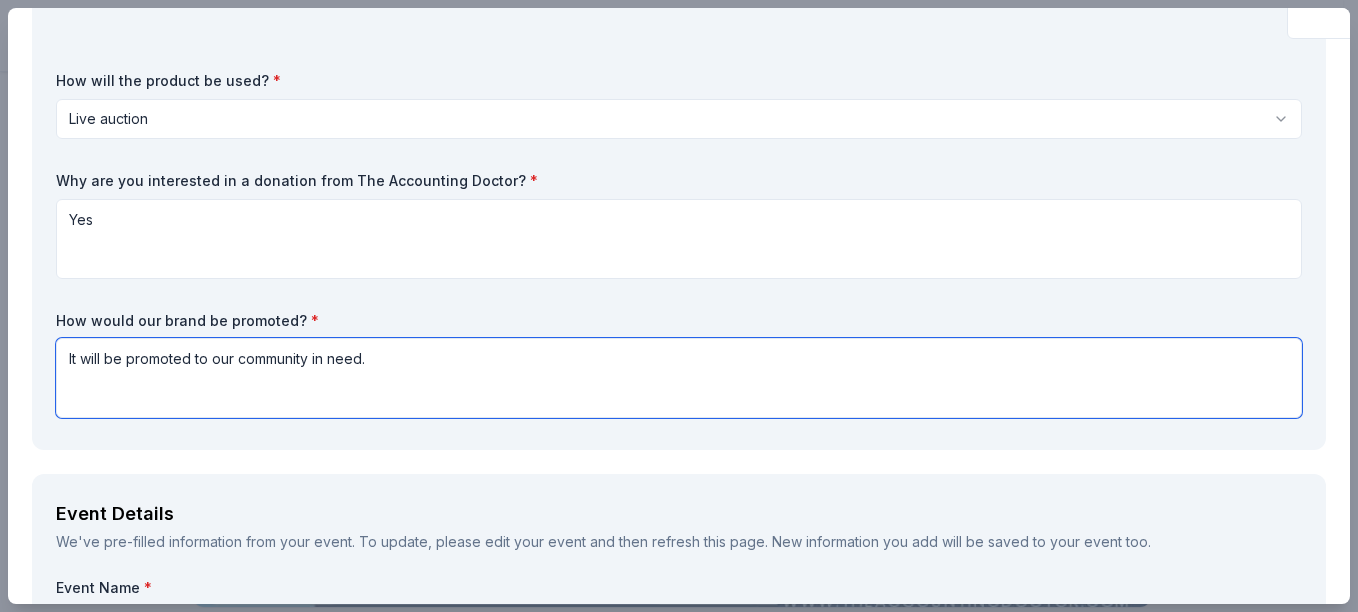 type on "It will be promoted to our community in need." 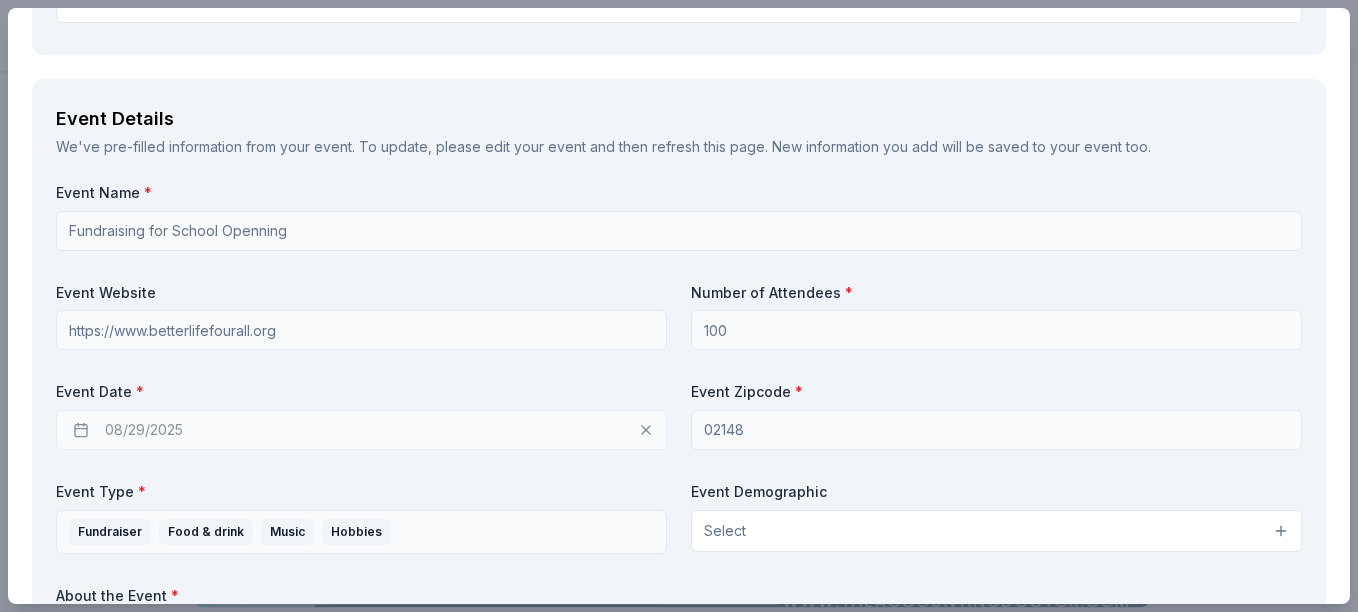 scroll, scrollTop: 680, scrollLeft: 0, axis: vertical 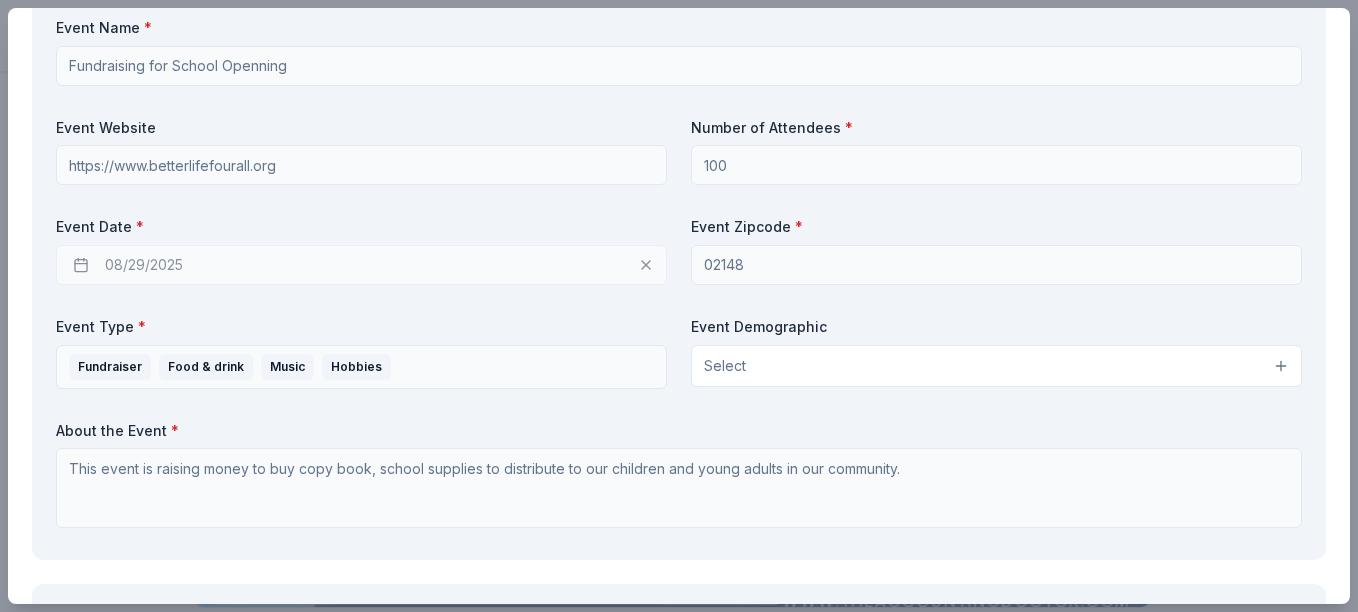 click on "08/29/2025" at bounding box center [361, 265] 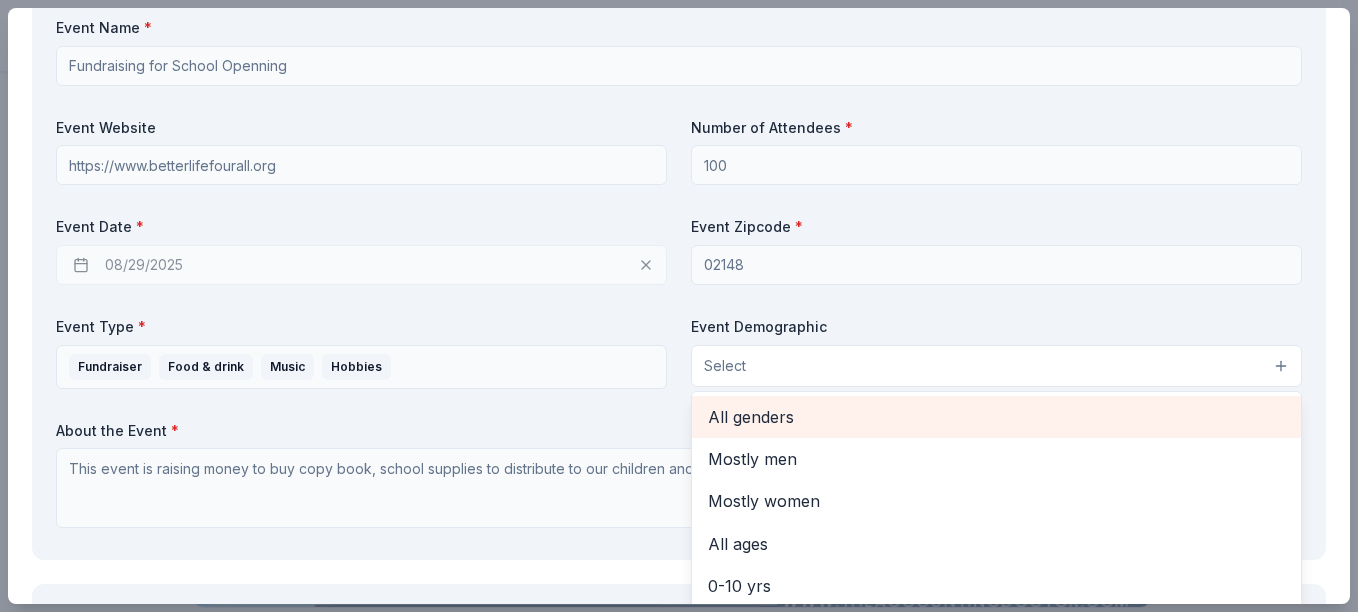 click on "All genders" at bounding box center [996, 417] 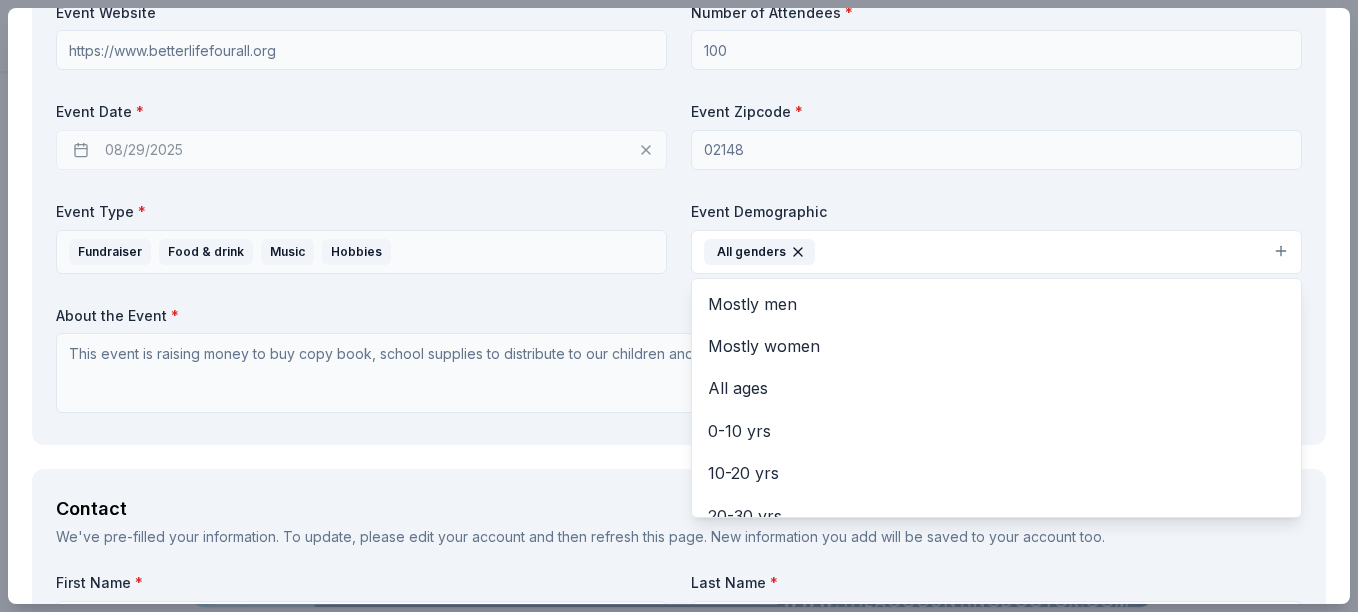 scroll, scrollTop: 960, scrollLeft: 0, axis: vertical 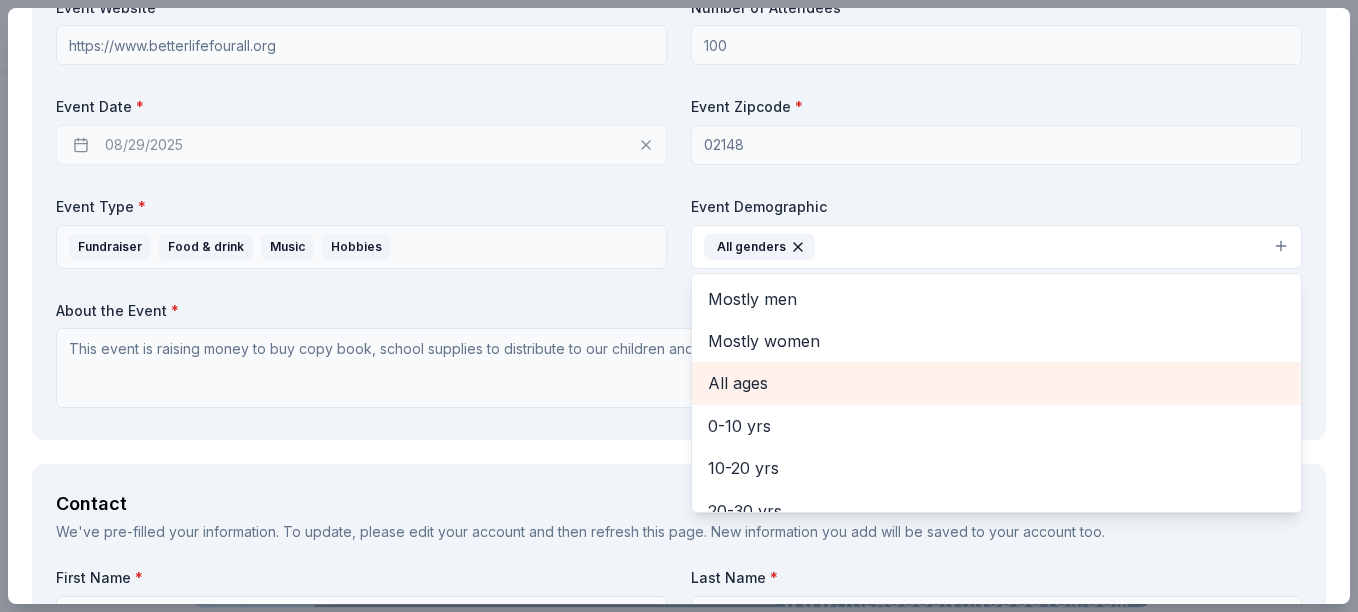 click on "All ages" at bounding box center [996, 383] 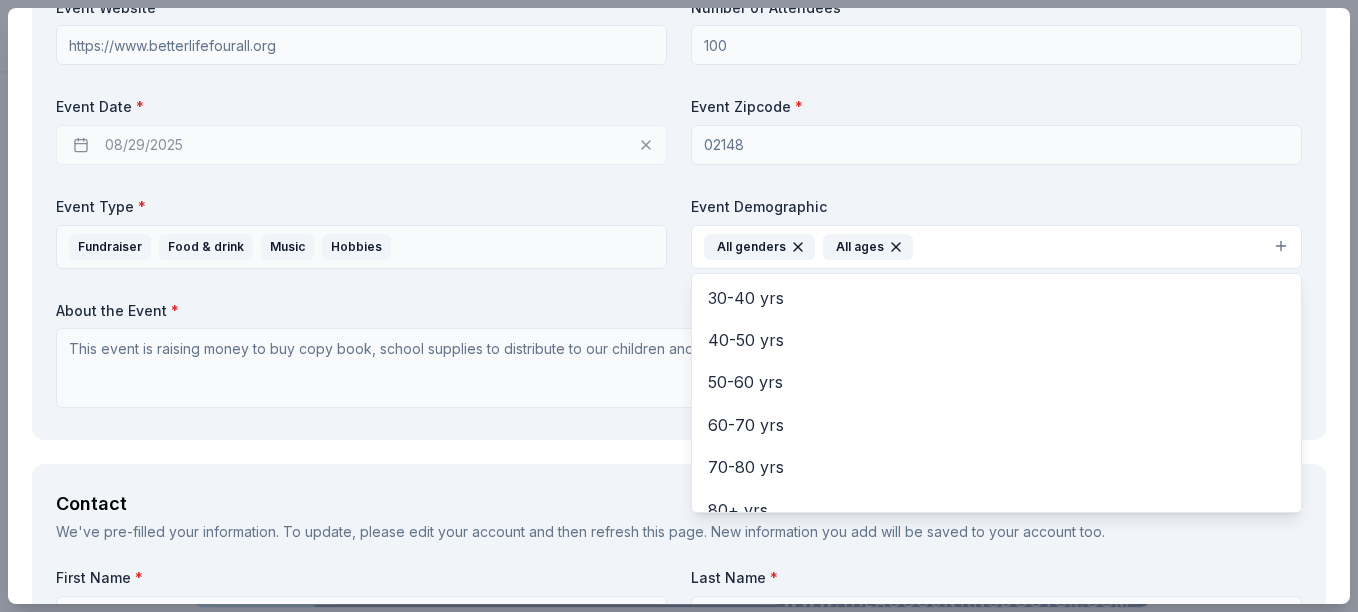 scroll, scrollTop: 236, scrollLeft: 0, axis: vertical 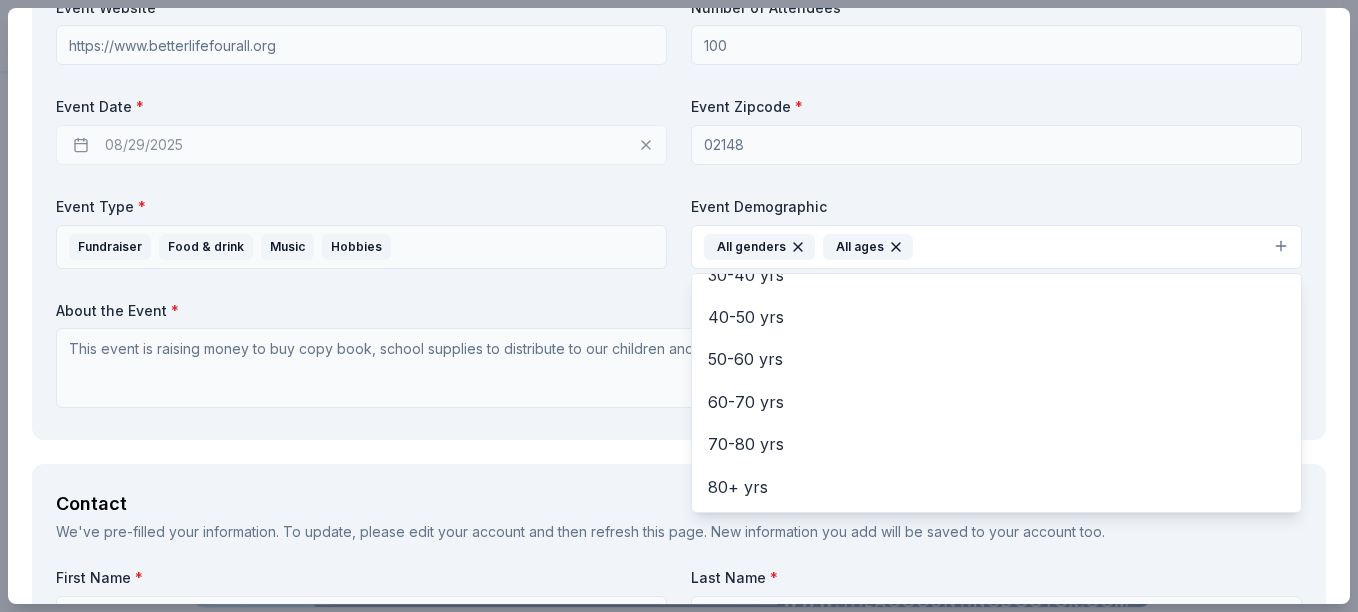 click on "Request What are you requesting? * A $[AMOUNT] Gift Certificate redeemable for expert tax preparation or tax resolution services—recipient's choice. This certificate covers professional support from a licensed CPA. A $[AMOUNT] Gift Certificate redeemable for expert tax preparation or tax resolution services—recipient's choice. This certificate covers professional support from a licensed CPA. How many are you requesting? * How will the product be used? * Live auction Silent auction Live auction Raffle / Door prize Swag bag for attendees Food and beverage for attendees Other Why are you interested in a donation from The Accounting Doctor? * Yes How would our brand be promoted? * It will be promoted to our community in need. Event Details We've pre-filled information from your event. To update, please edit your event and then refresh this page. New information you add will be saved to your event too. Event Name * Fundraising for School Openning Event Website https://www.betterlifefourall.org Number of Attendees *" at bounding box center (679, 605) 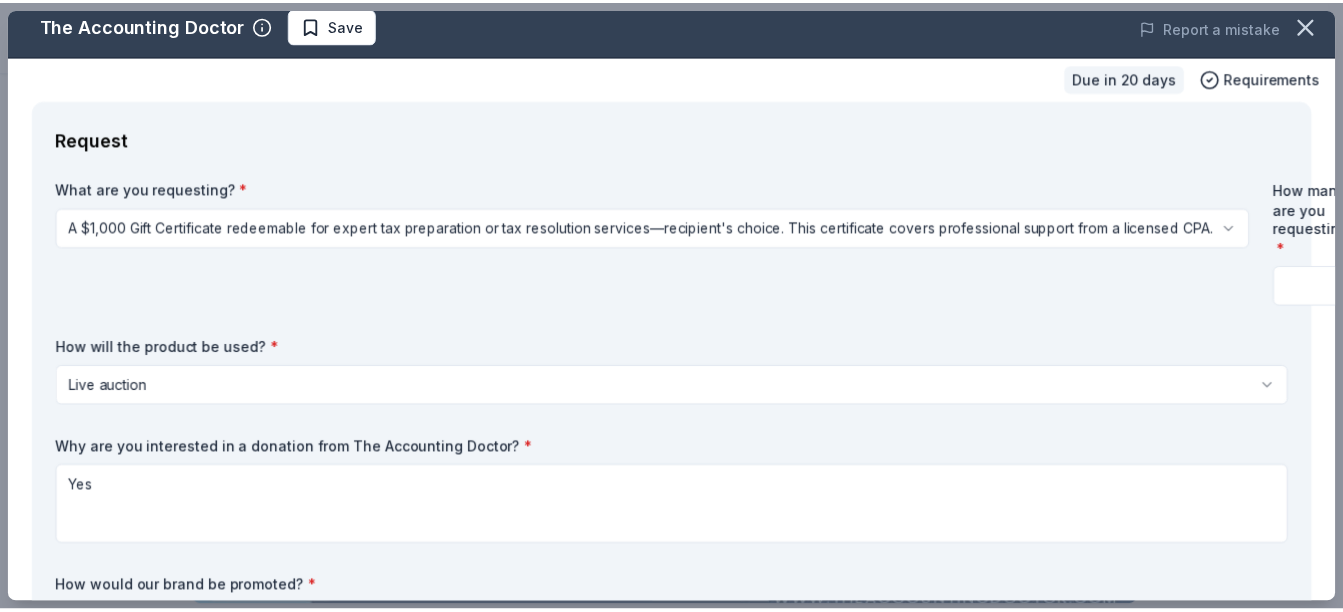 scroll, scrollTop: 0, scrollLeft: 0, axis: both 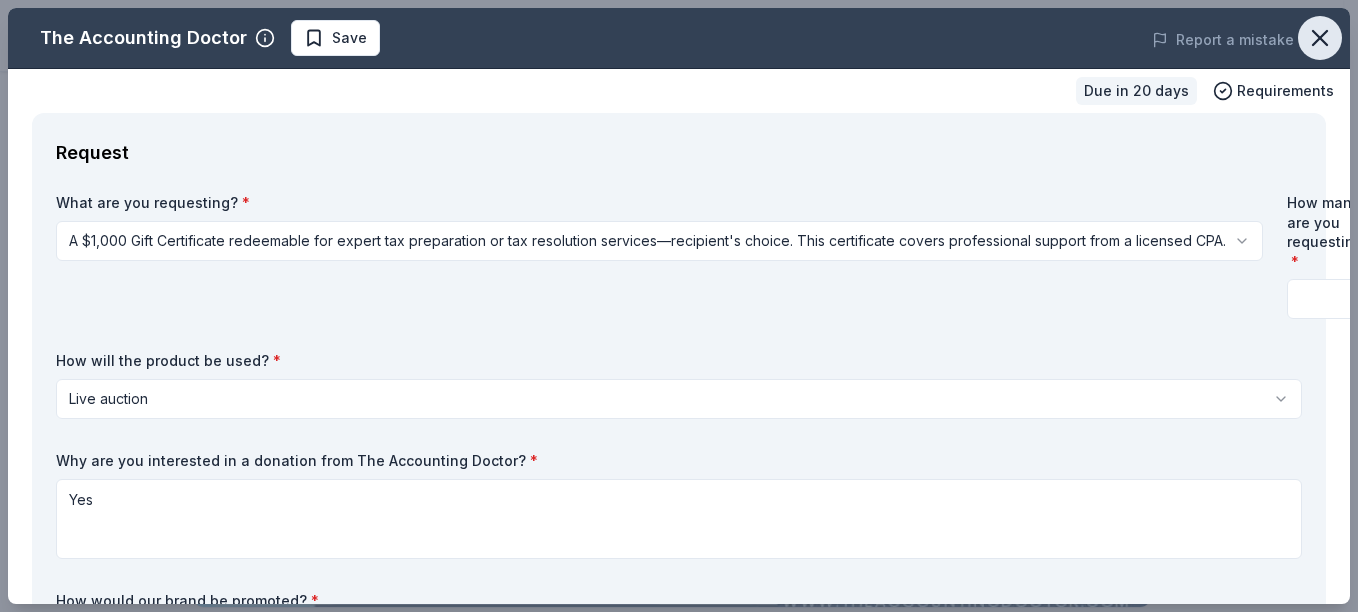 click 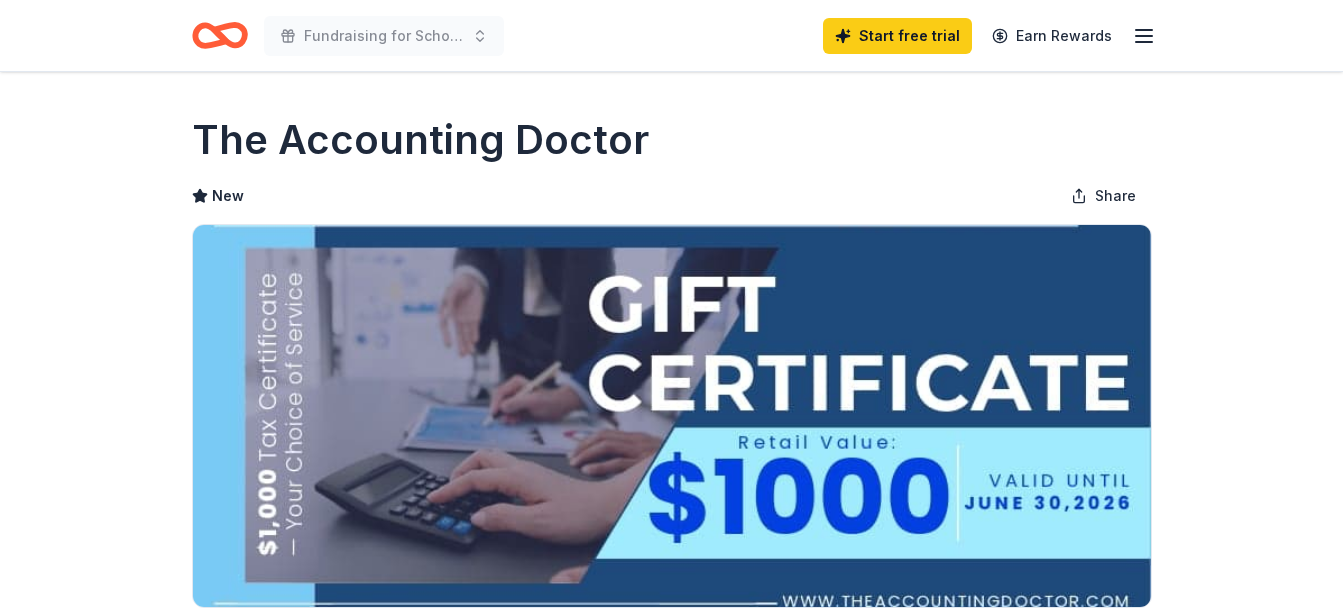 scroll, scrollTop: 0, scrollLeft: 0, axis: both 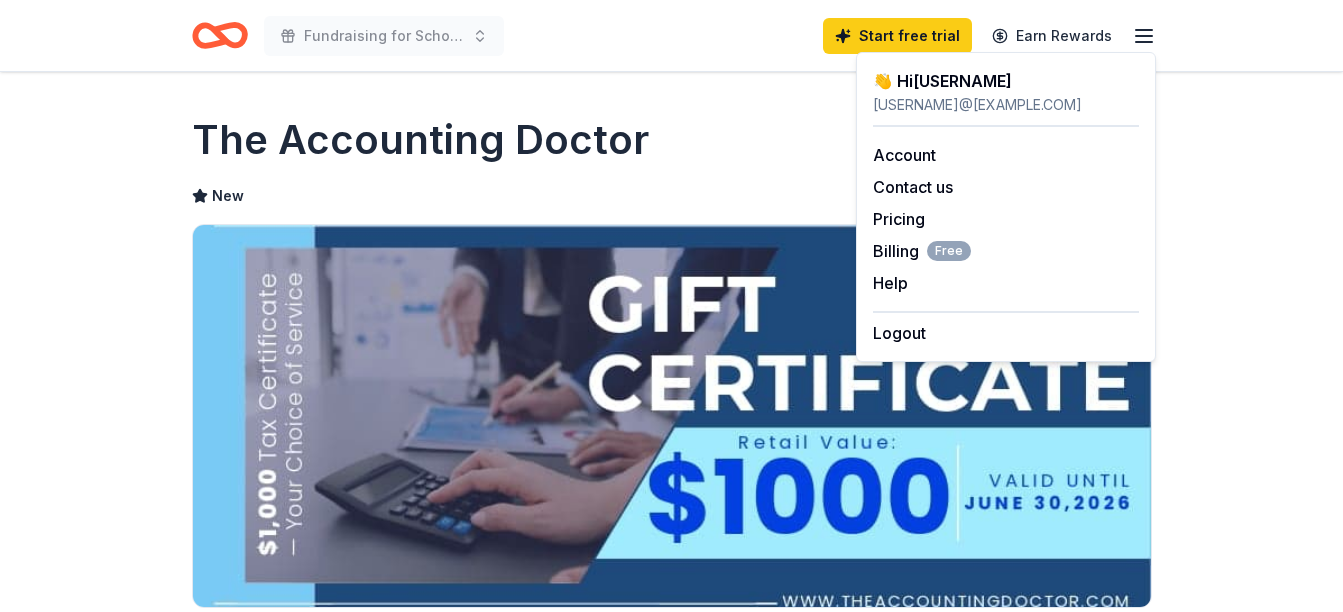 click 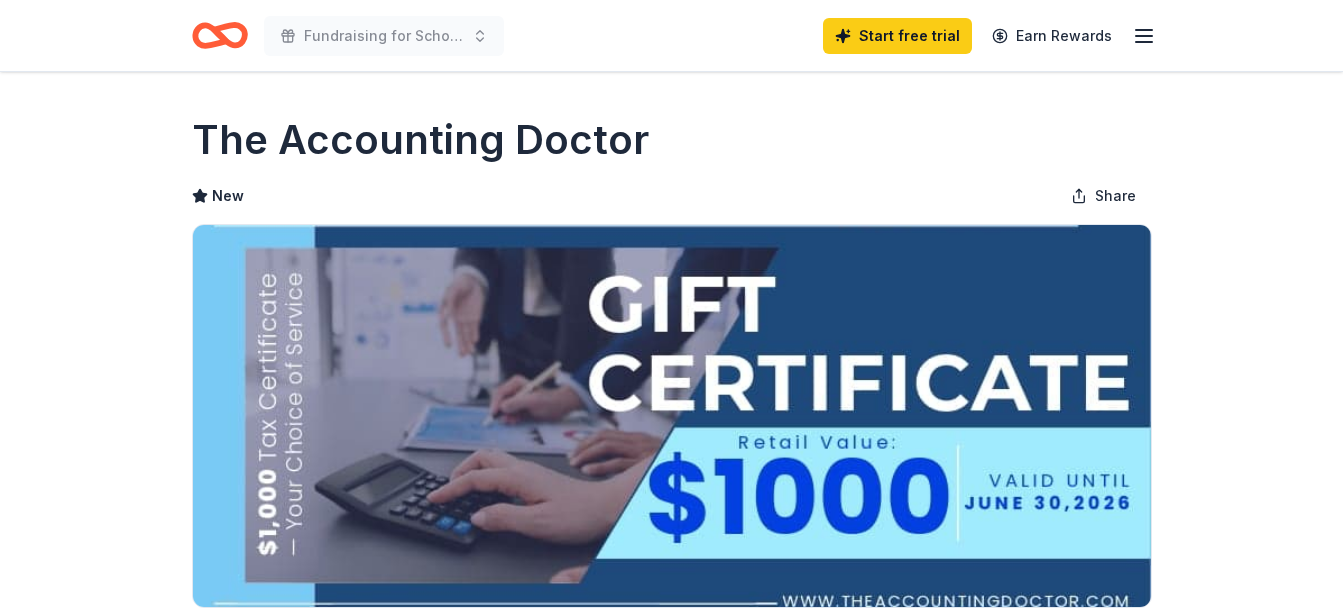 click 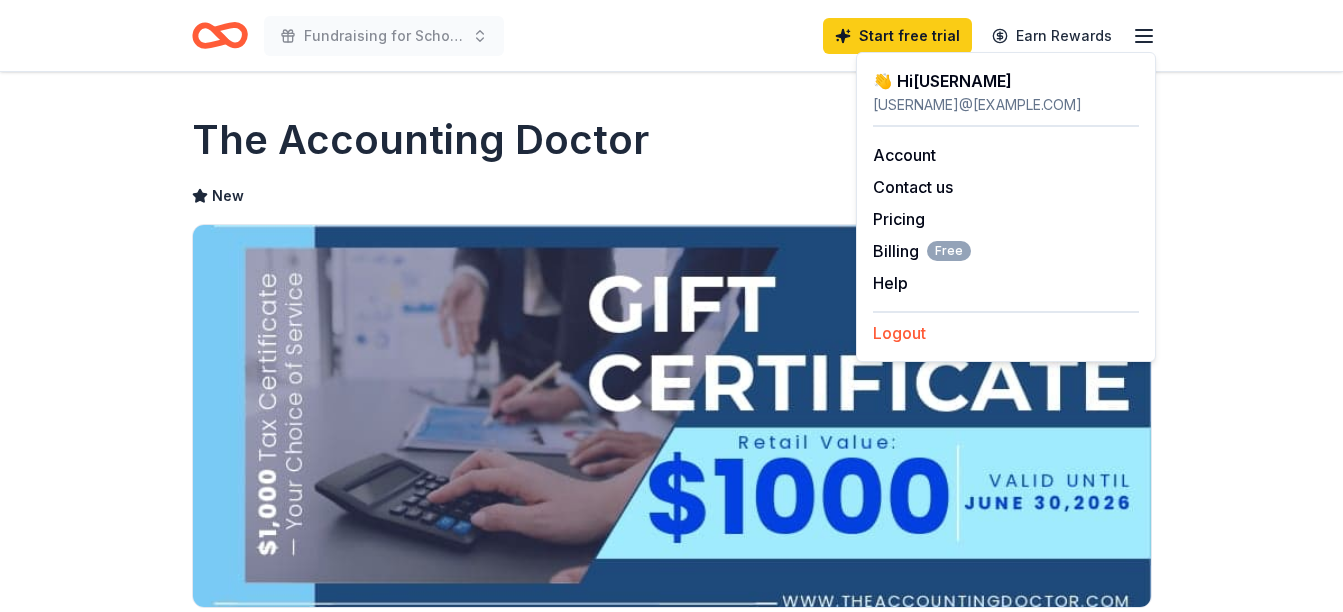 click on "Logout" at bounding box center (899, 333) 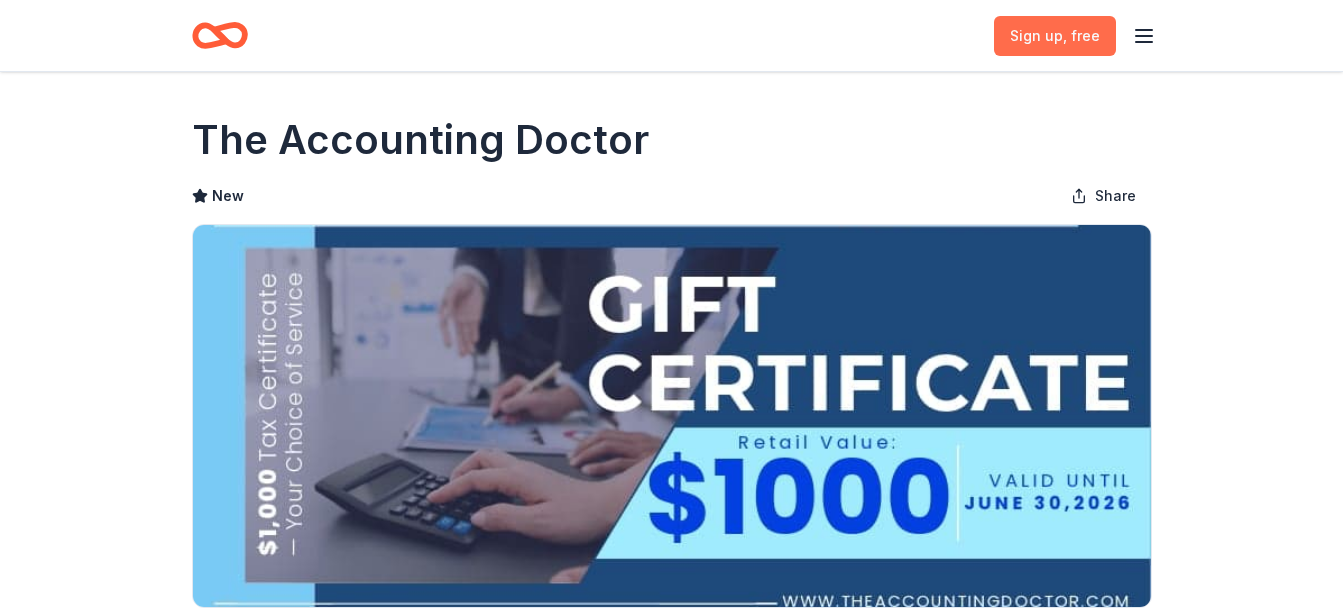click on "Sign up , free" at bounding box center (1055, 36) 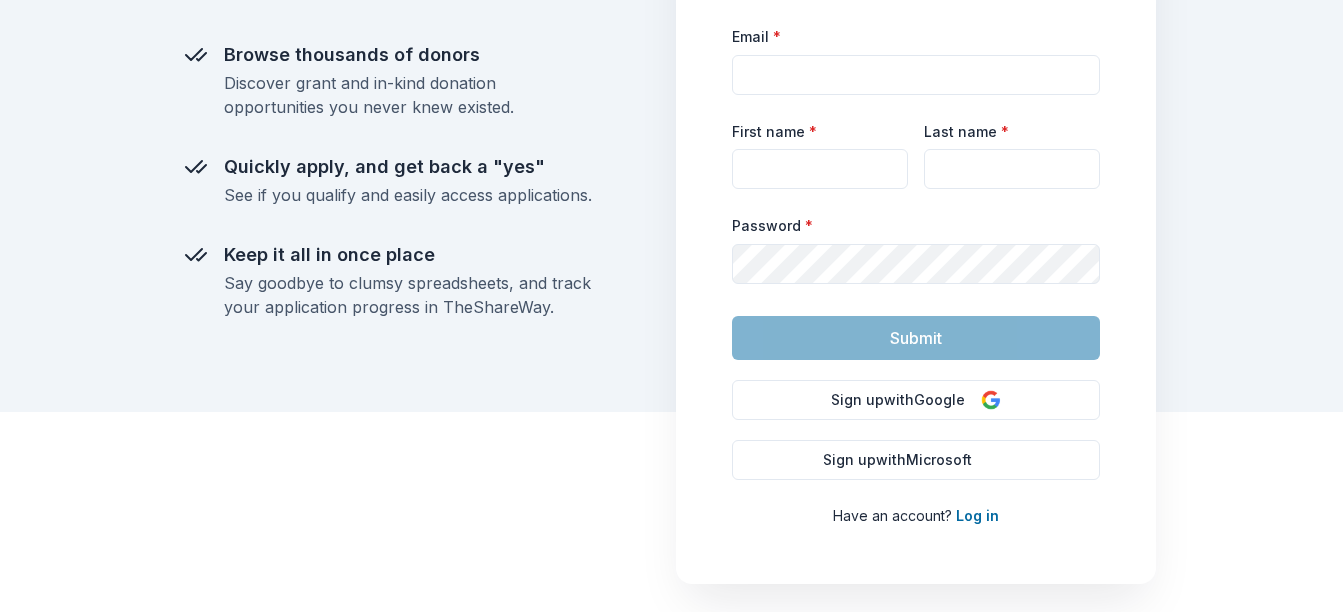scroll, scrollTop: 244, scrollLeft: 0, axis: vertical 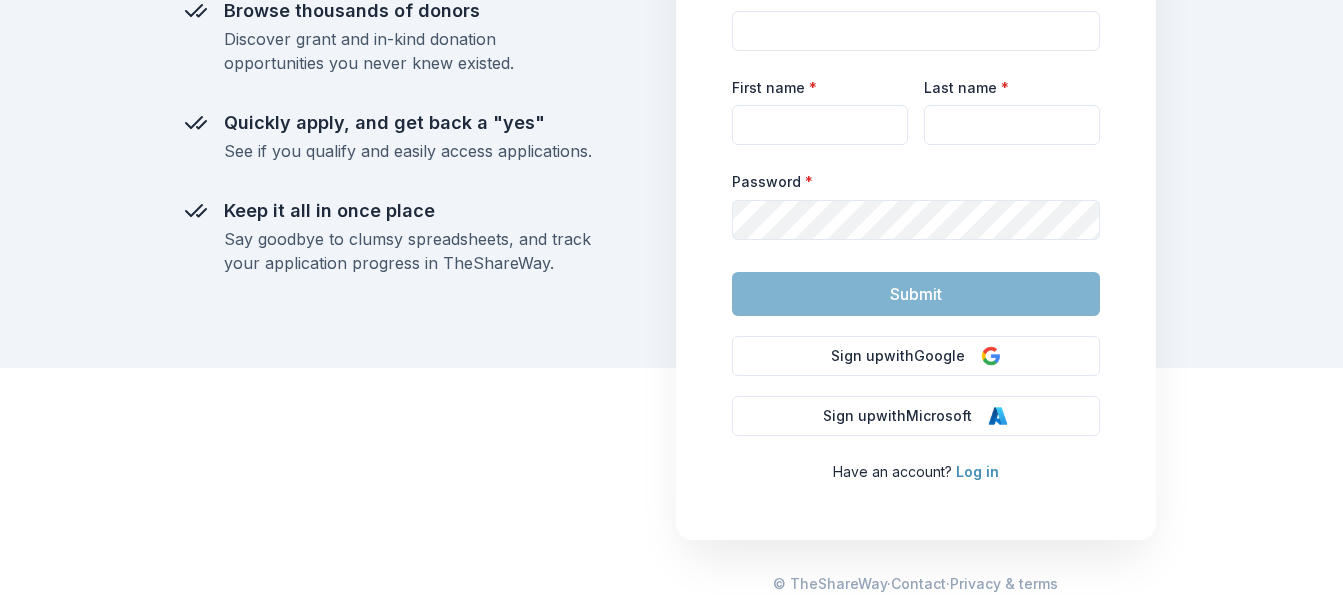 click on "Log in" at bounding box center (977, 471) 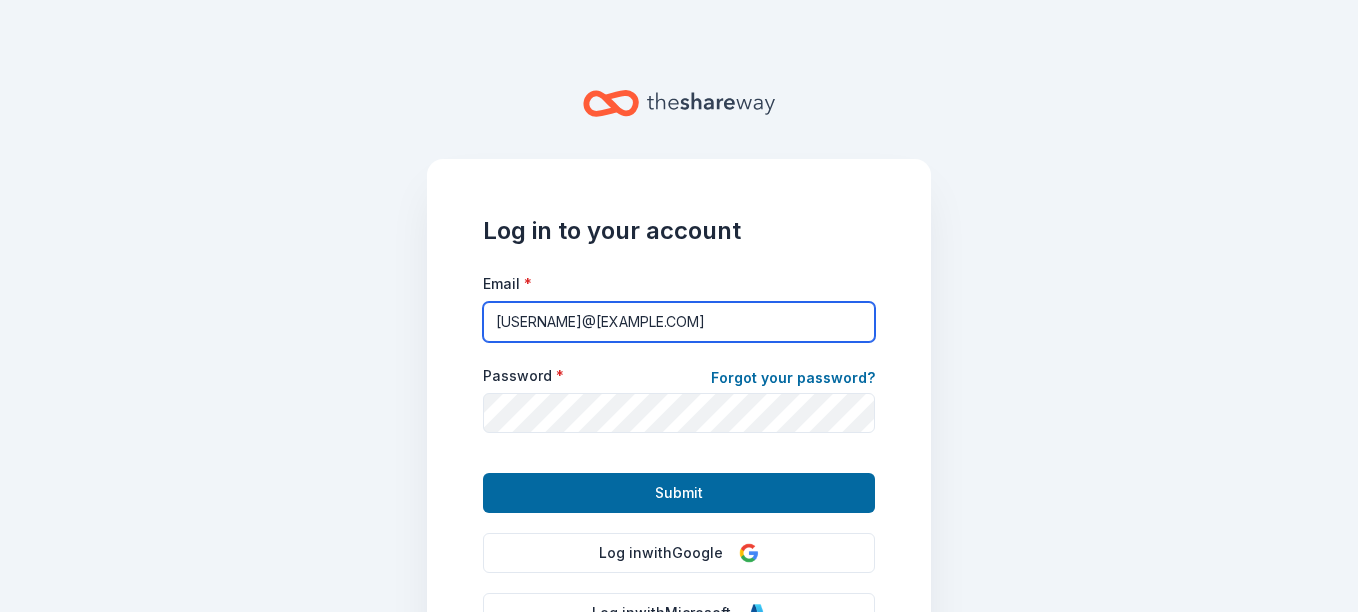 click on "[USERNAME]@[EXAMPLE.COM]" at bounding box center (679, 322) 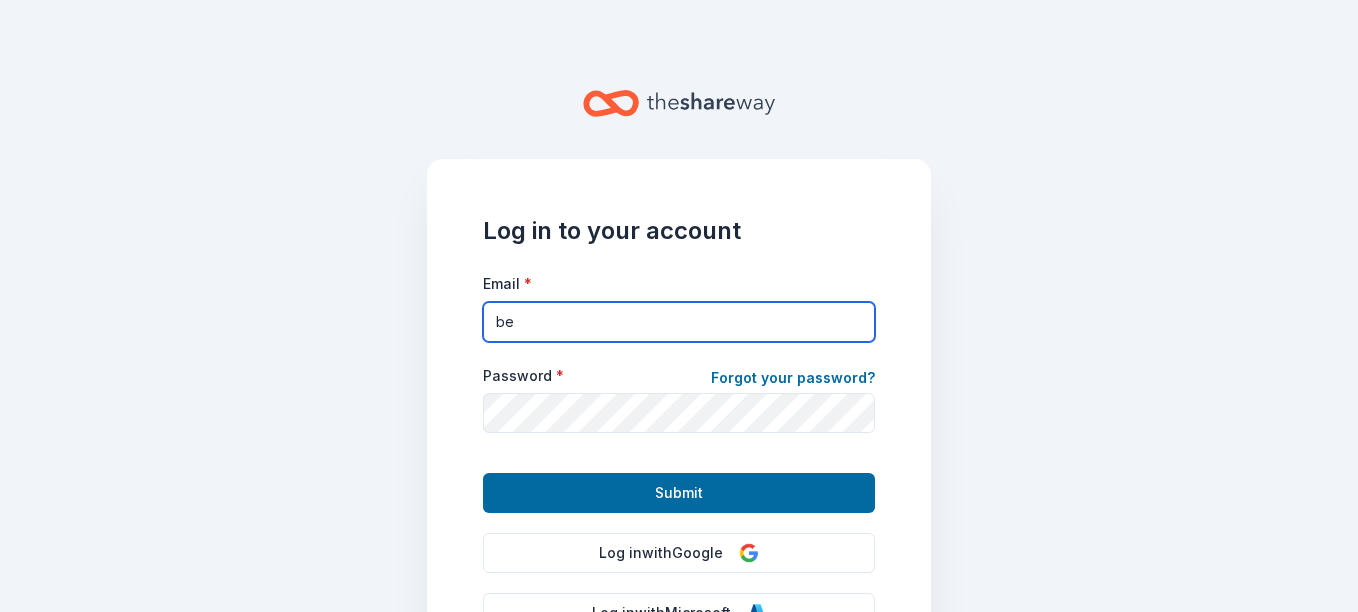 type on "b" 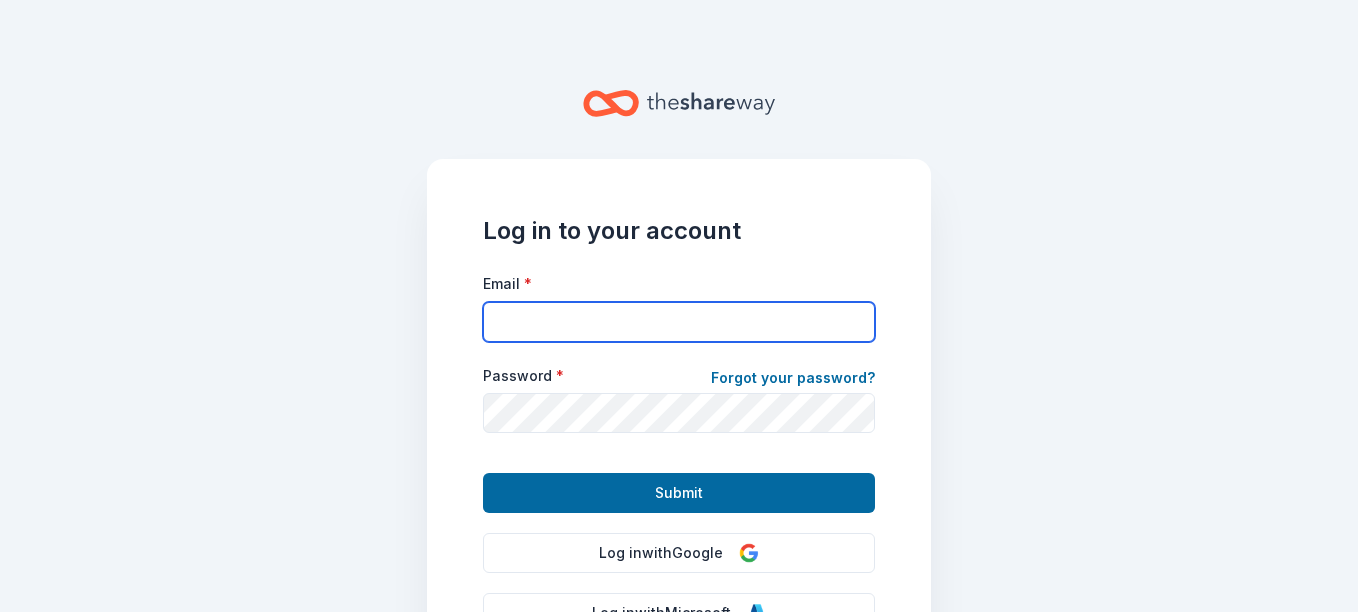 type on "b" 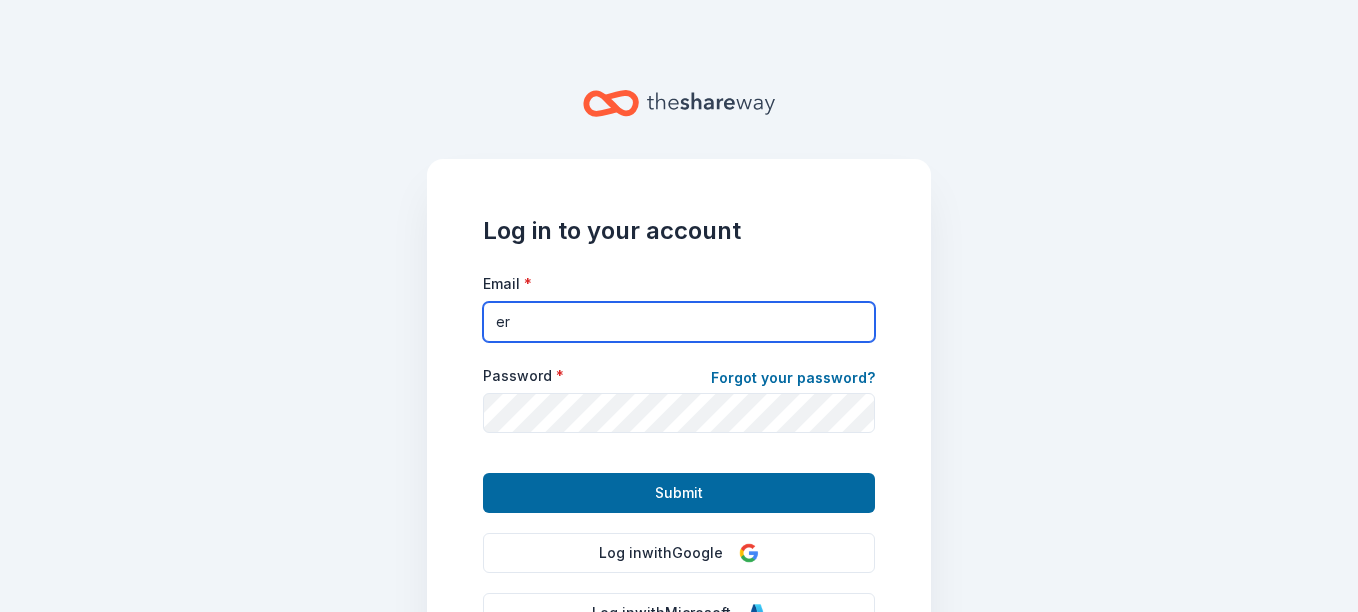 type on "[USERNAME]@[EXAMPLE.COM]" 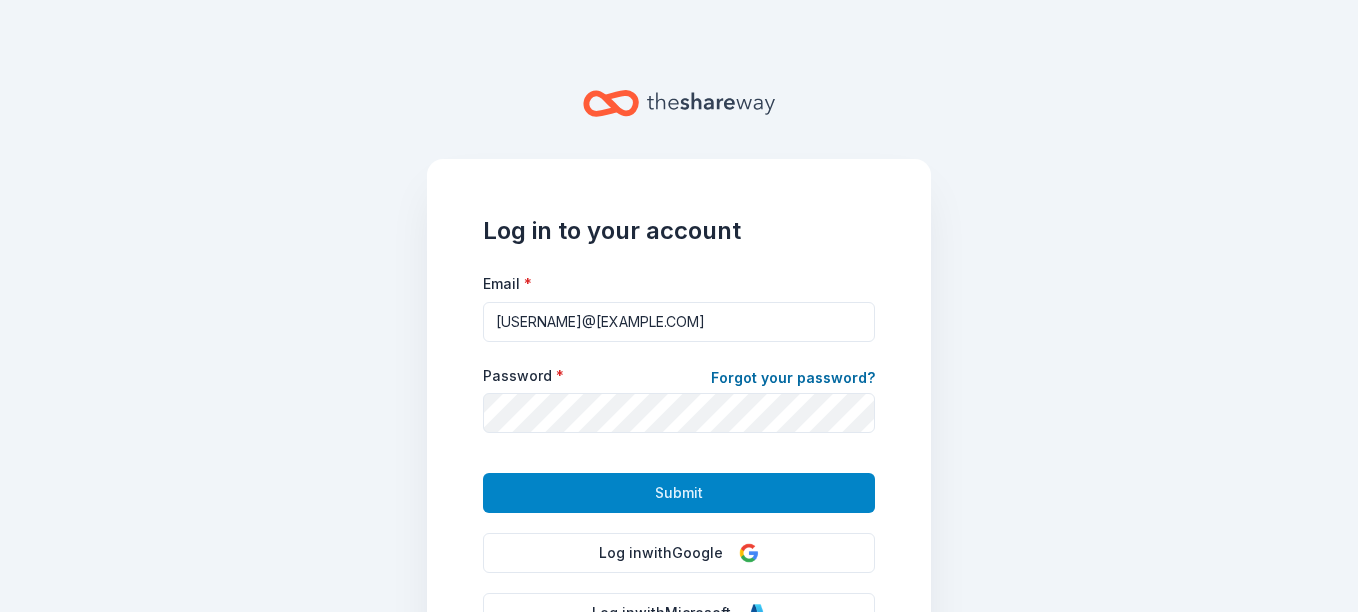 click on "Submit" at bounding box center [679, 493] 